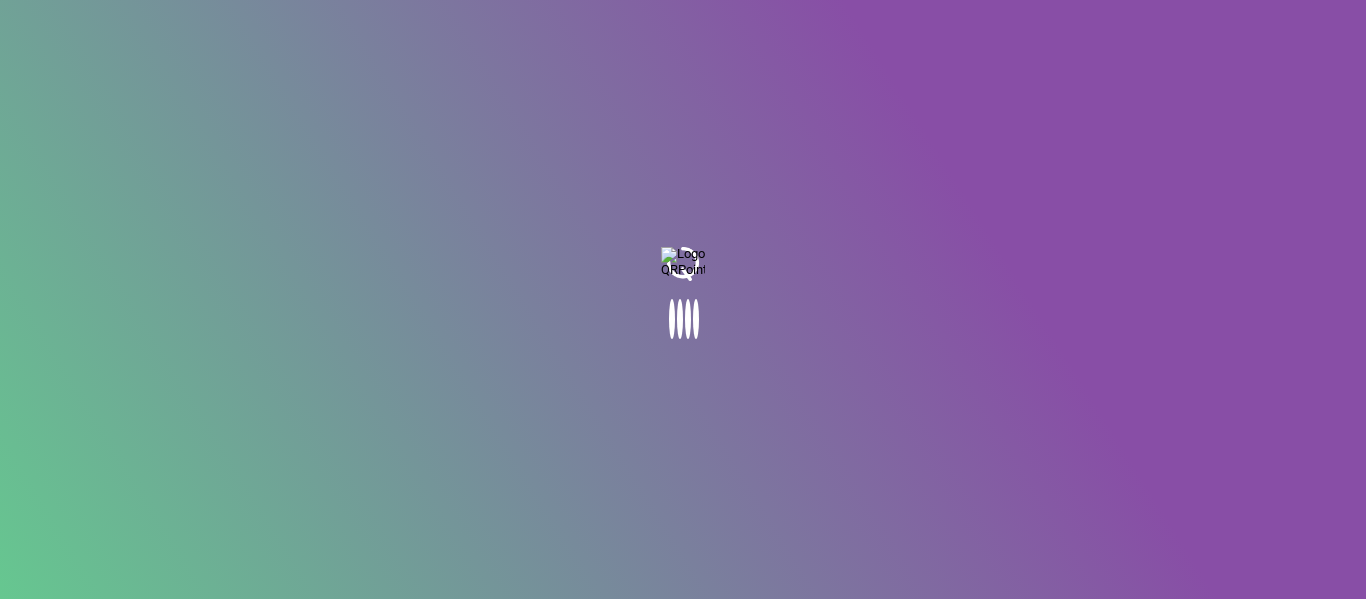 scroll, scrollTop: 0, scrollLeft: 0, axis: both 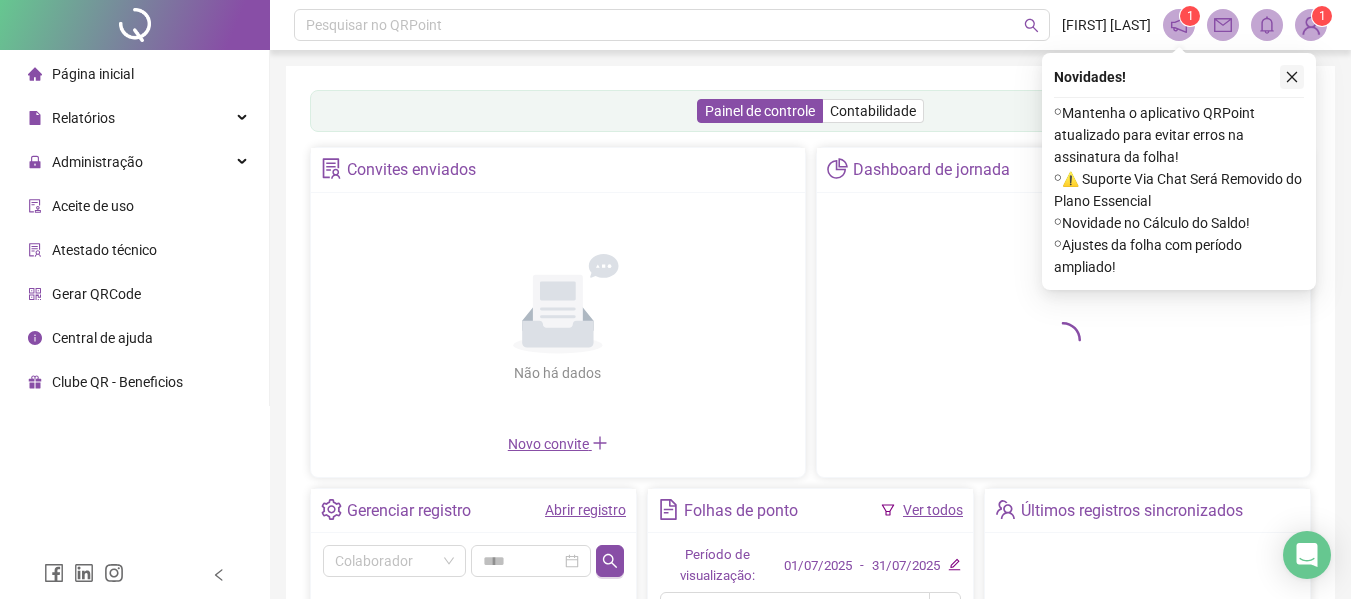 click 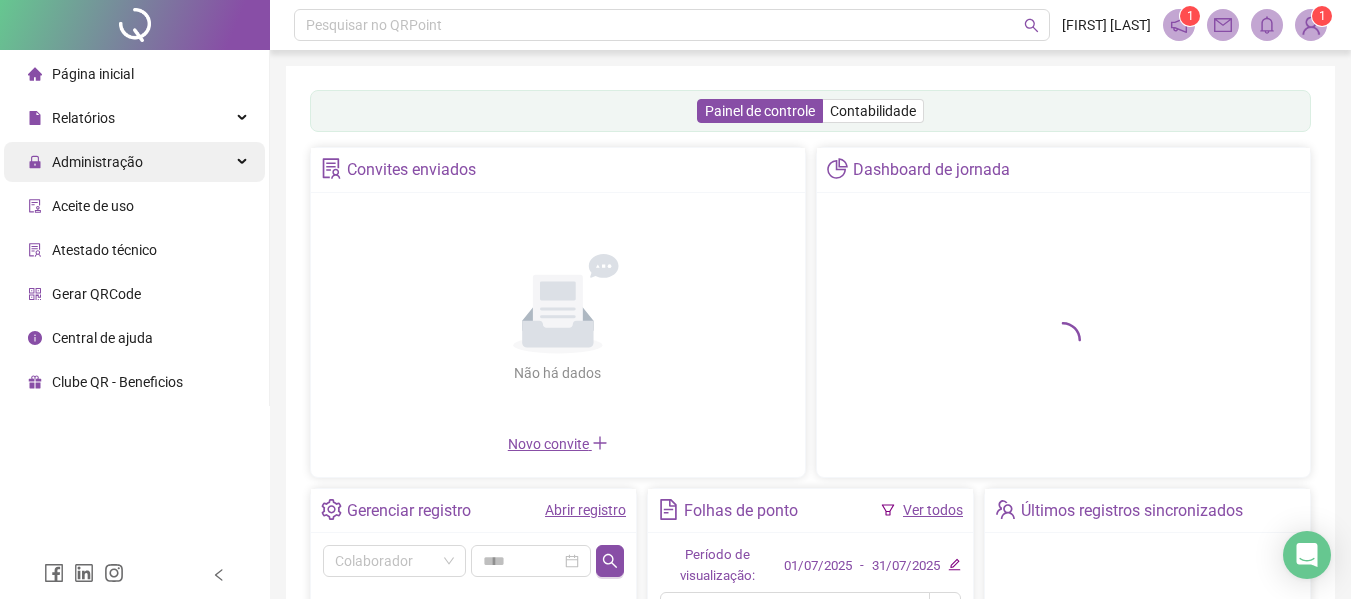 click on "Administração" at bounding box center (134, 162) 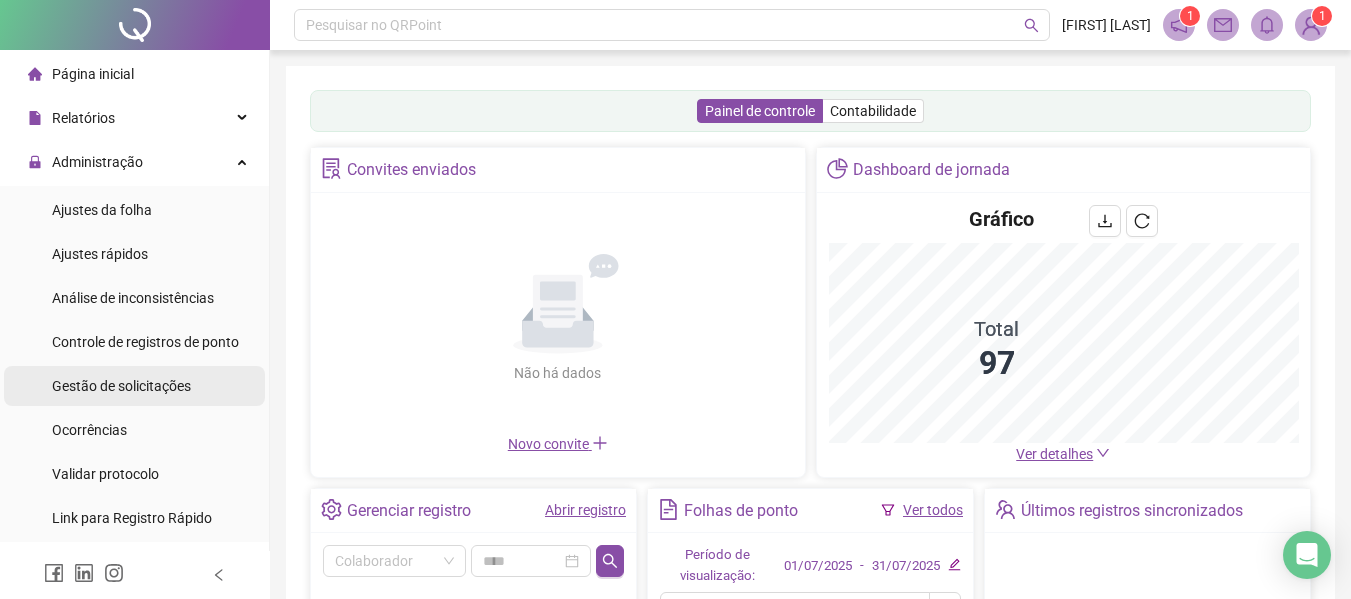 click on "Gestão de solicitações" at bounding box center [121, 386] 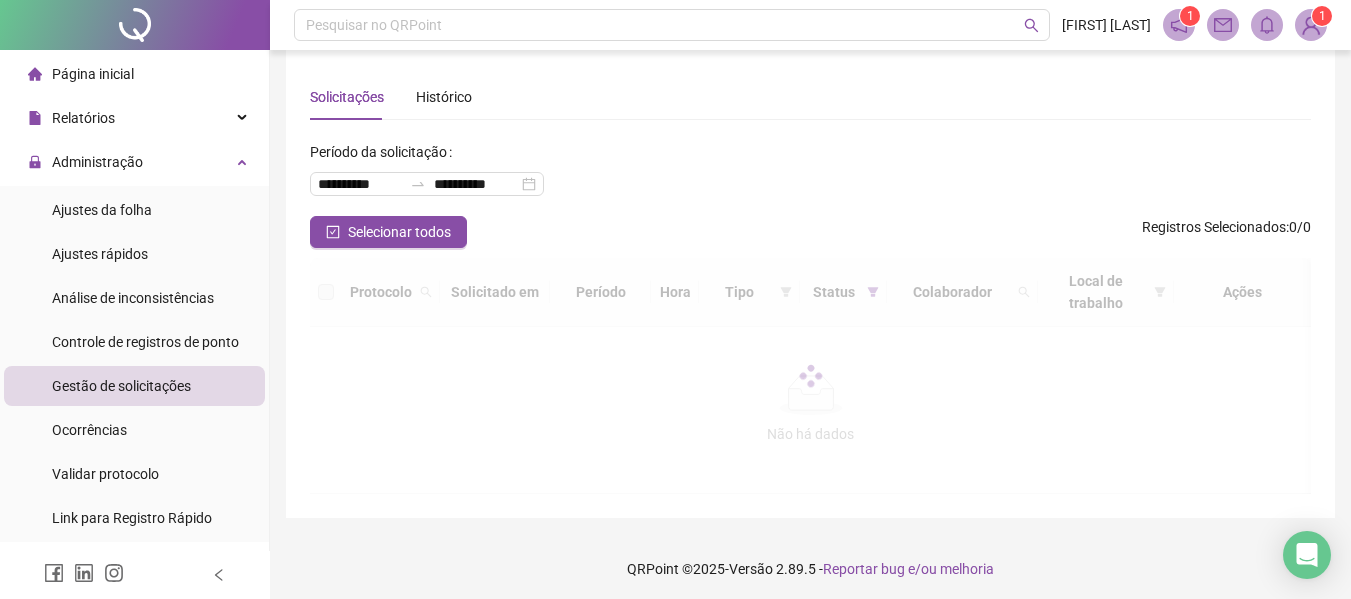 scroll, scrollTop: 21, scrollLeft: 0, axis: vertical 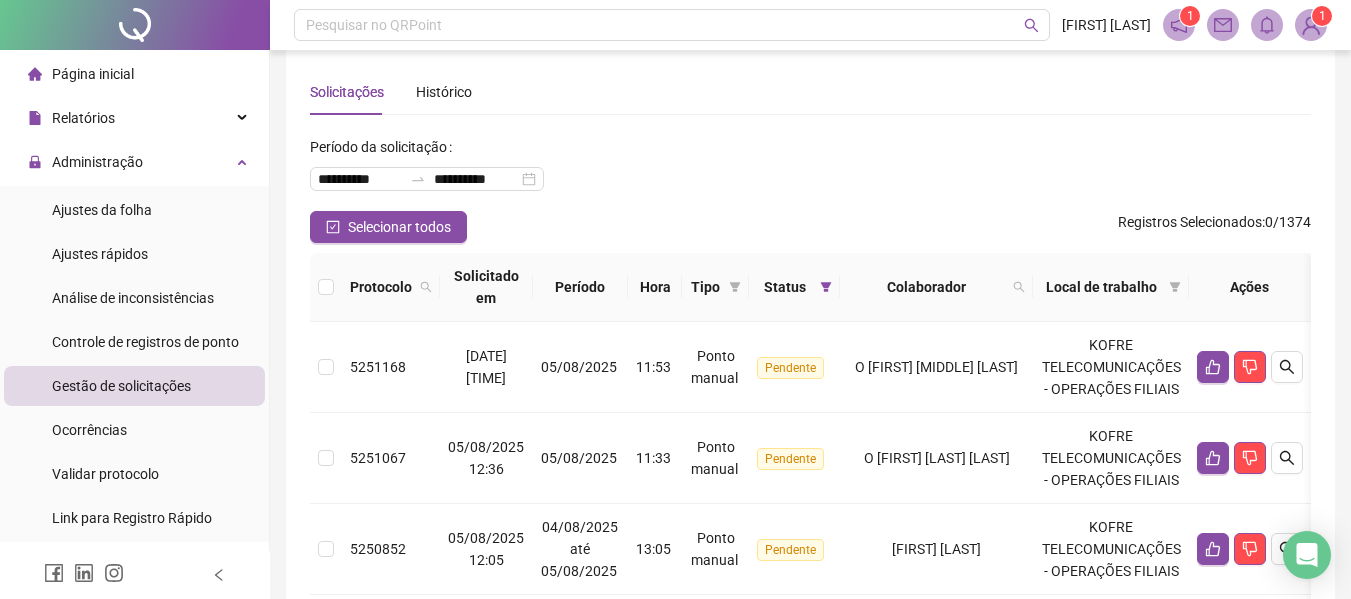 click on "Colaborador" at bounding box center [936, 287] 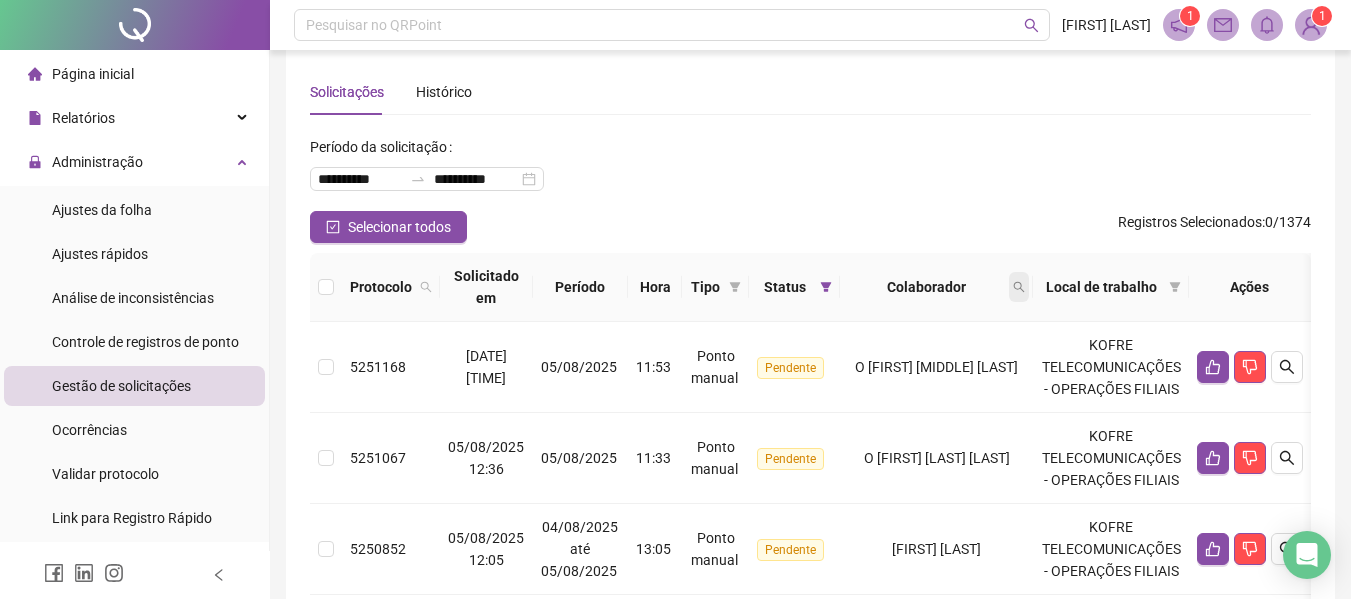click 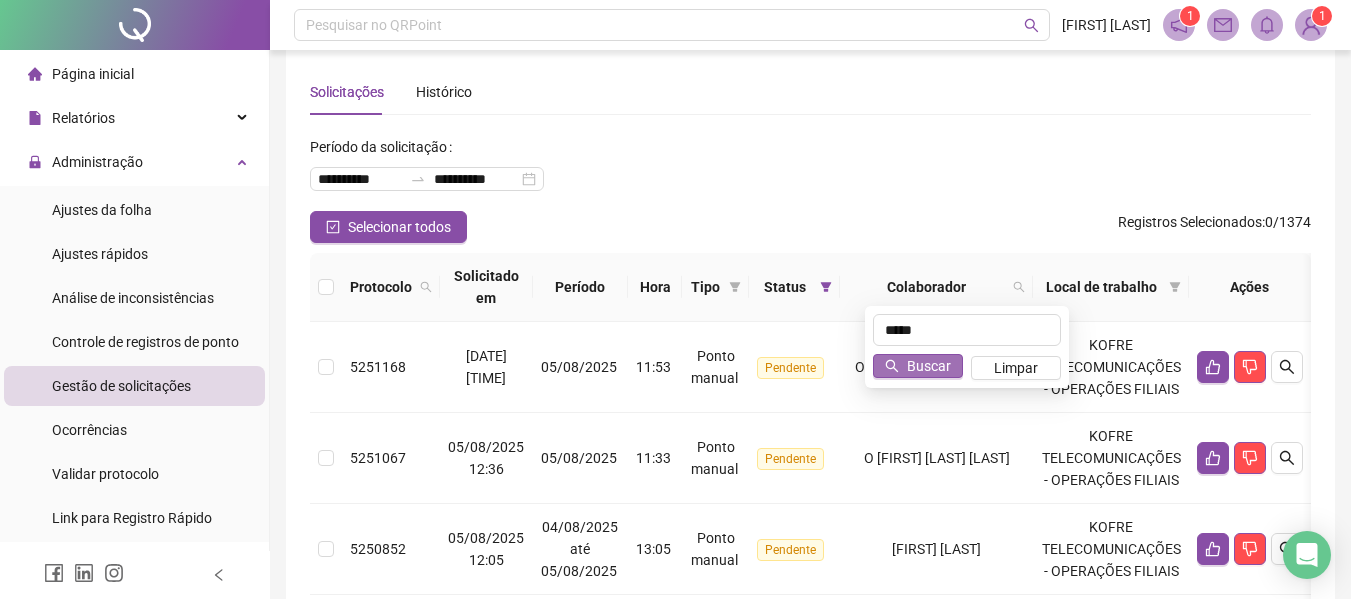 click on "Buscar" at bounding box center [929, 366] 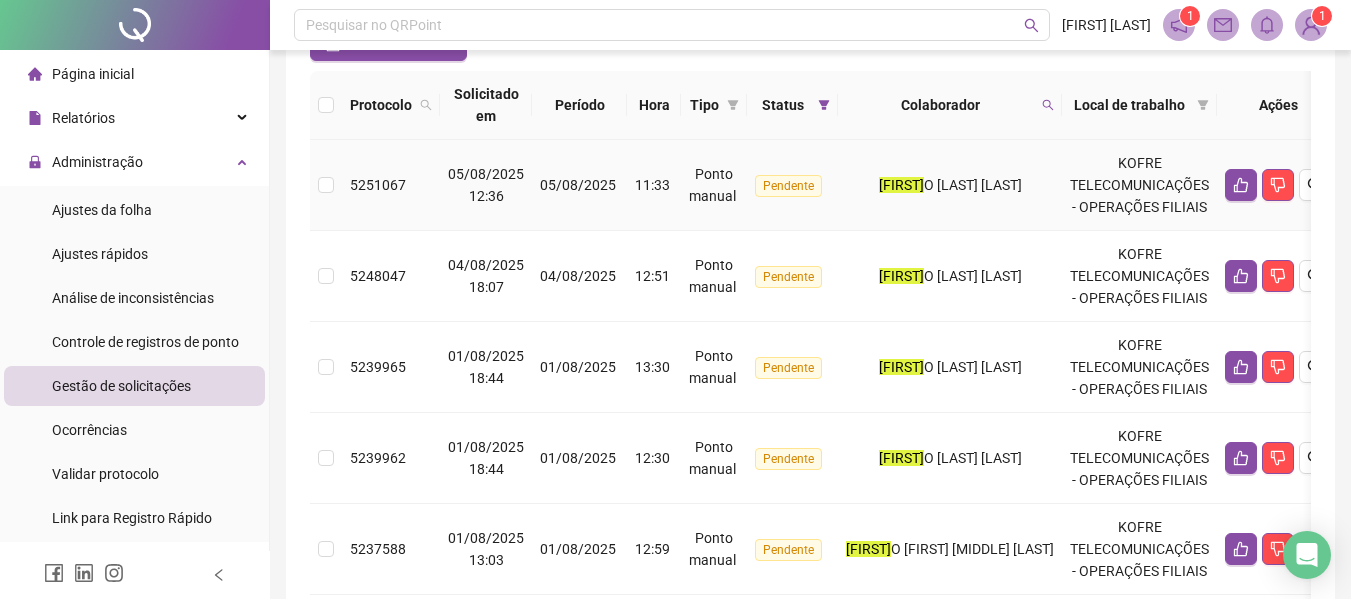 scroll, scrollTop: 0, scrollLeft: 0, axis: both 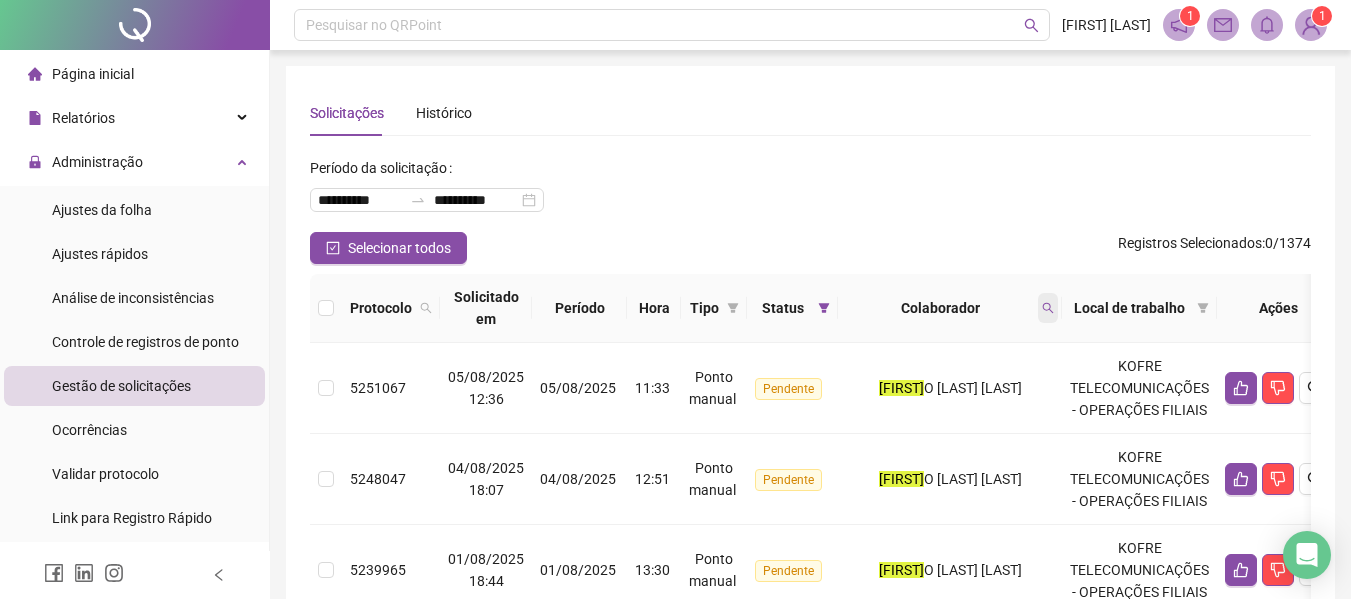click at bounding box center (1048, 308) 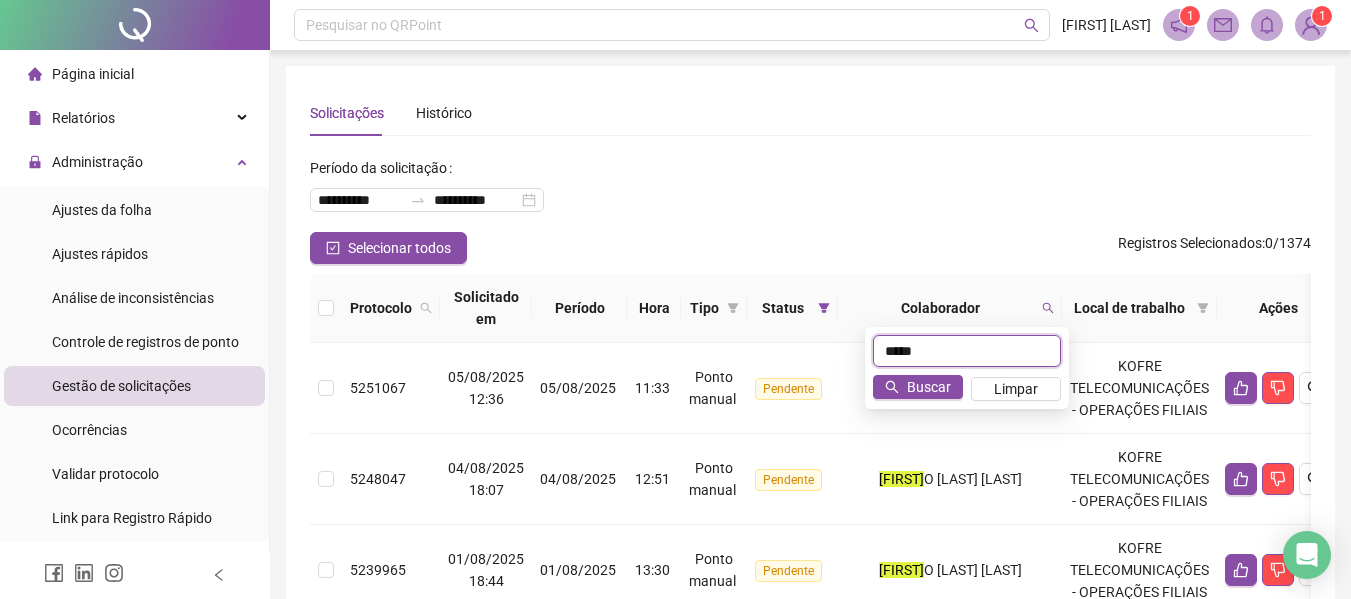 click on "*****" at bounding box center (967, 351) 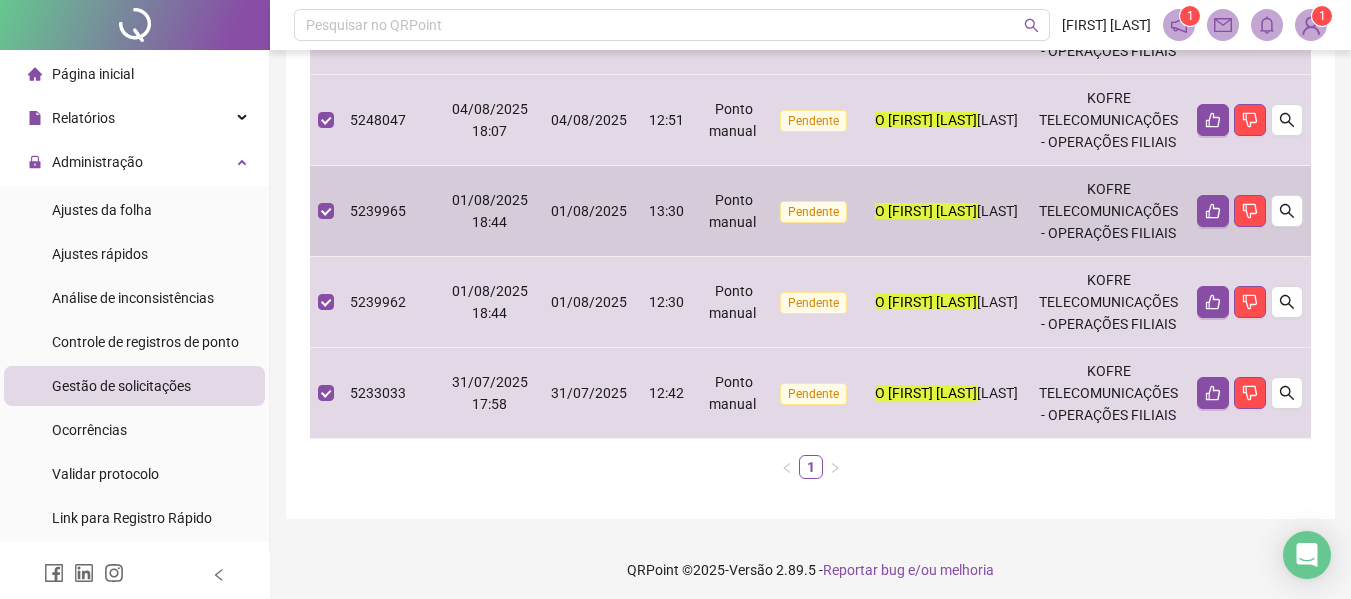 scroll, scrollTop: 65, scrollLeft: 0, axis: vertical 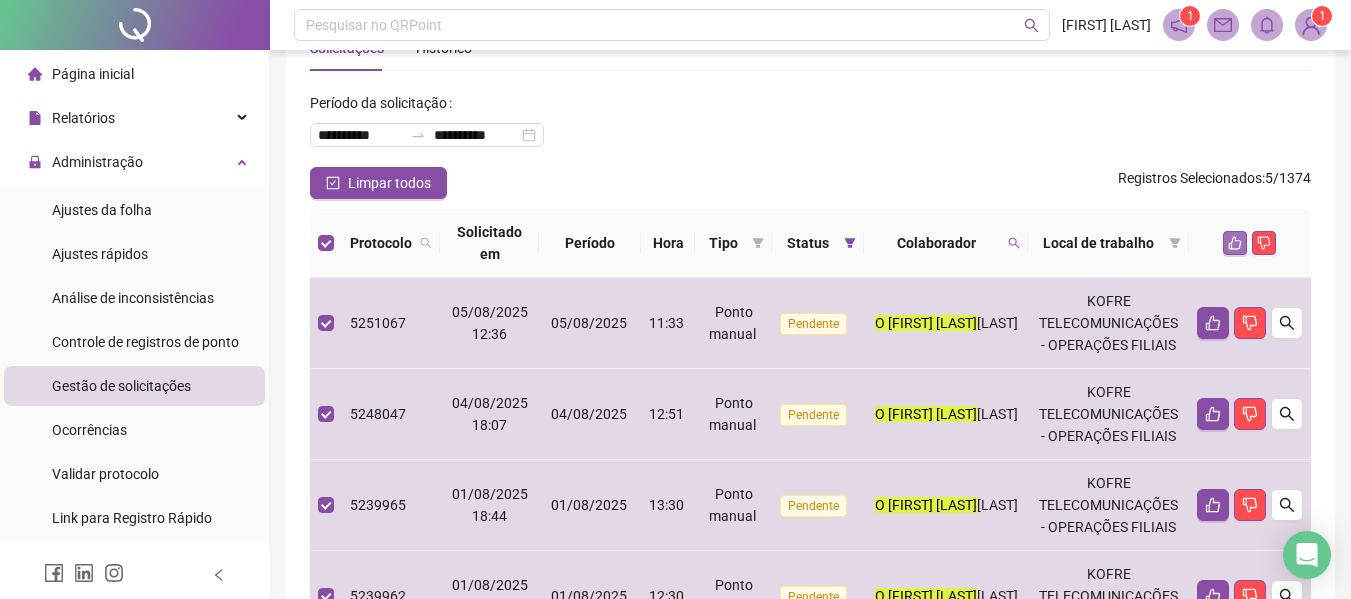 click at bounding box center [1235, 243] 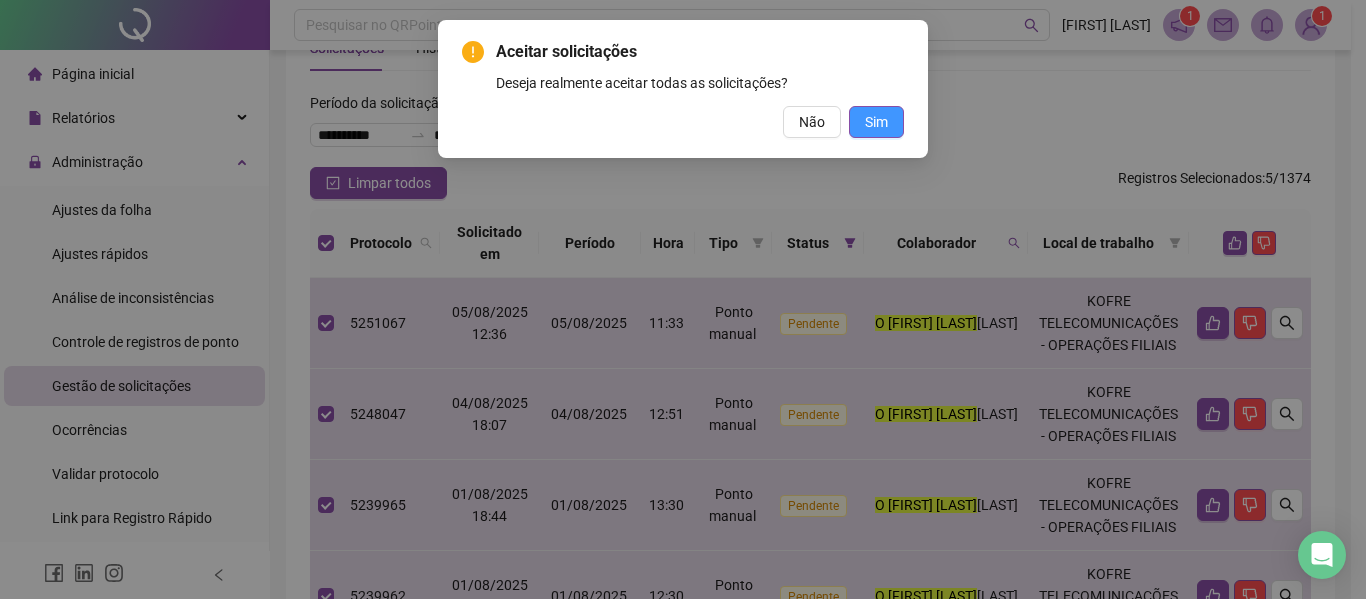 click on "Sim" at bounding box center (876, 122) 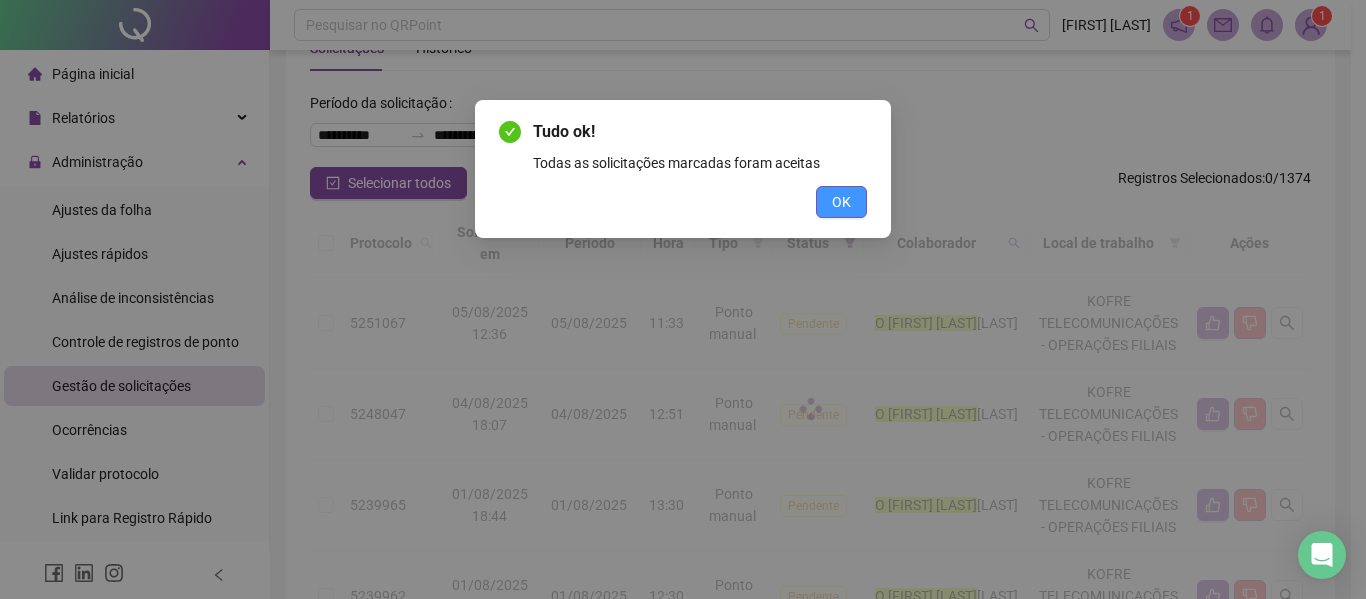 click on "OK" at bounding box center (841, 202) 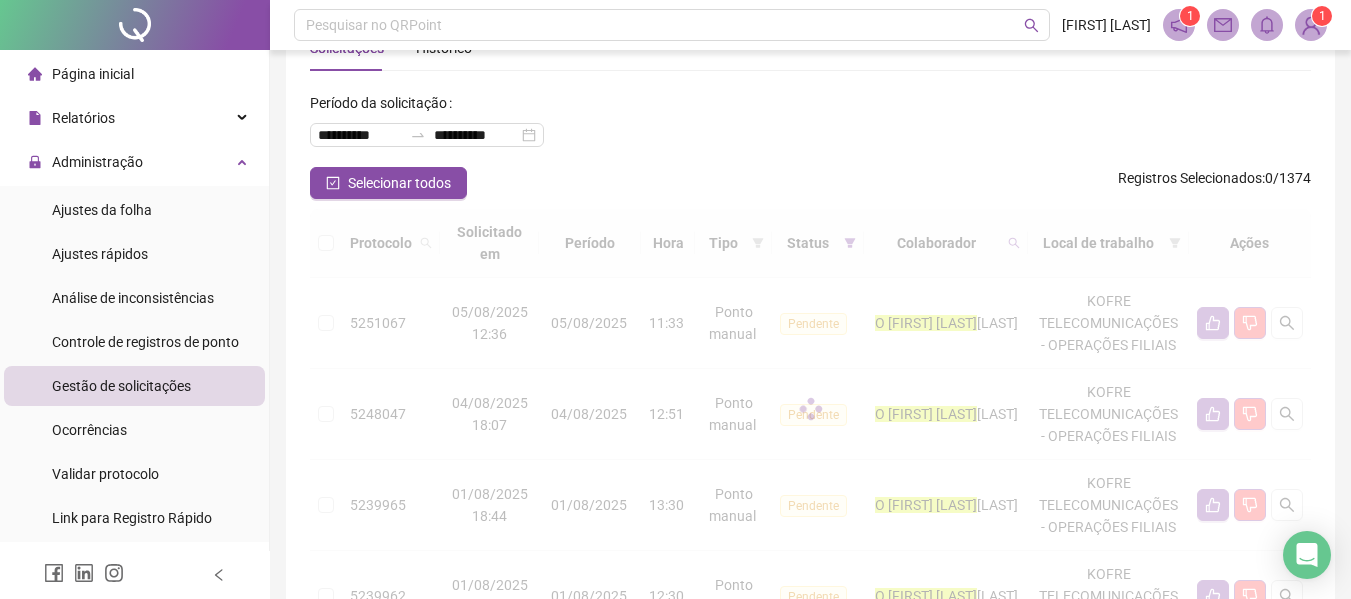 scroll, scrollTop: 21, scrollLeft: 0, axis: vertical 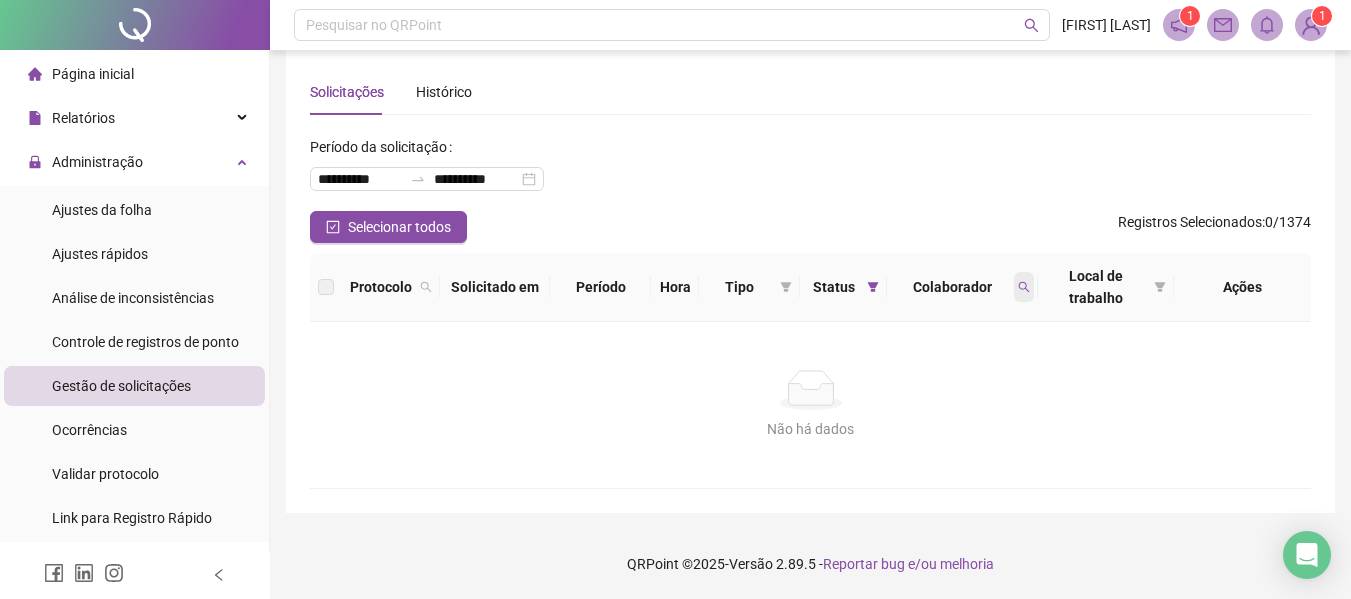 click 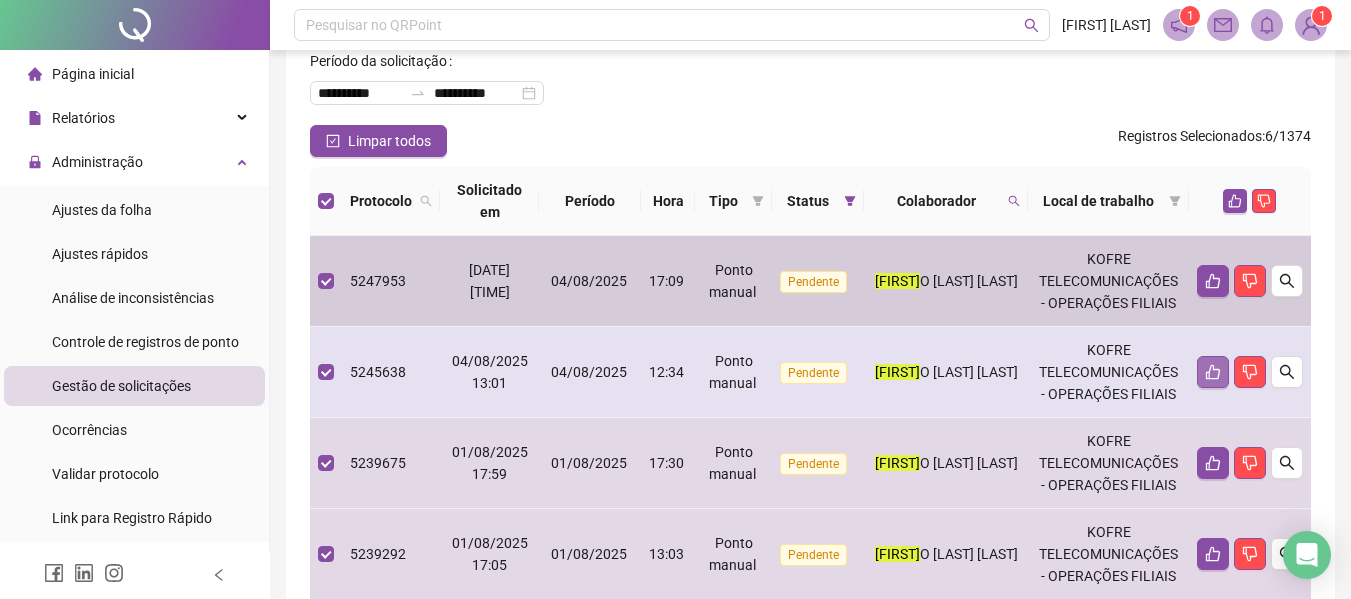 scroll, scrollTop: 221, scrollLeft: 0, axis: vertical 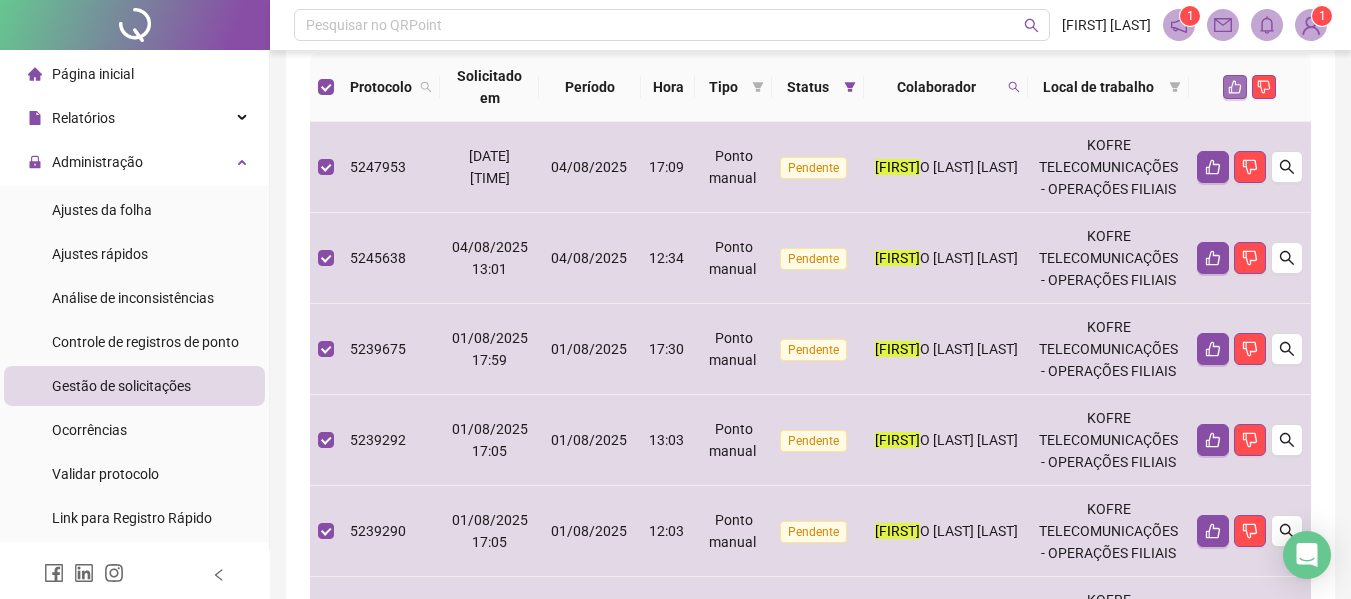 click at bounding box center (1235, 87) 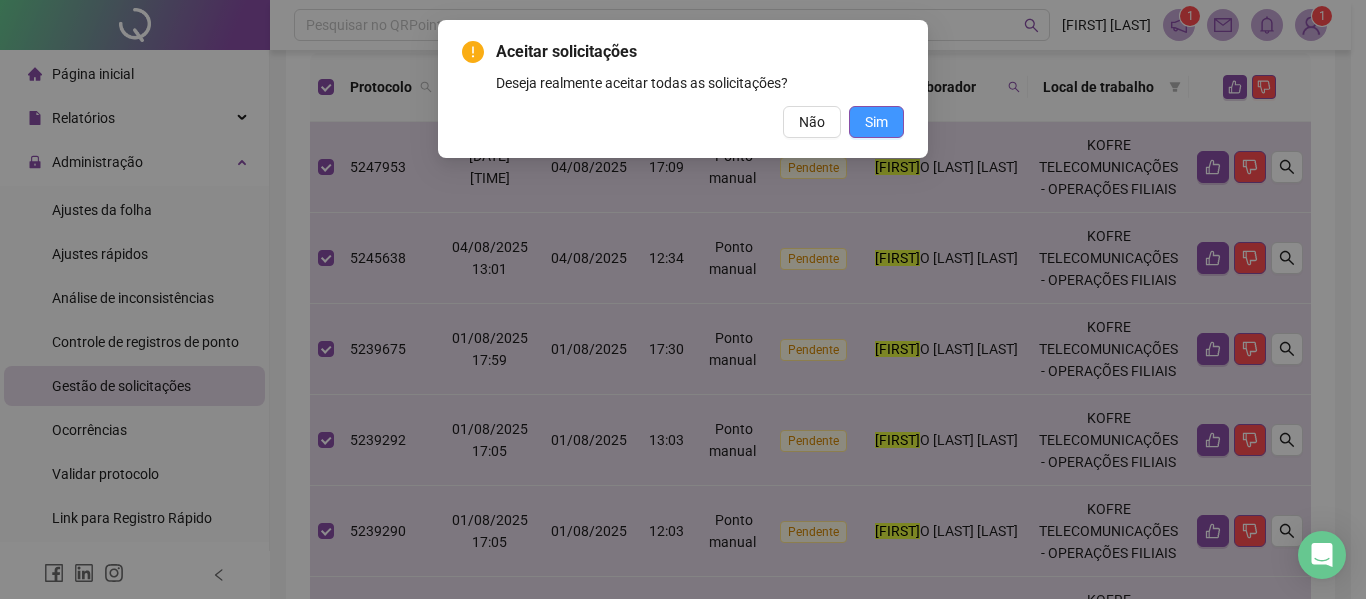 click on "Sim" at bounding box center [876, 122] 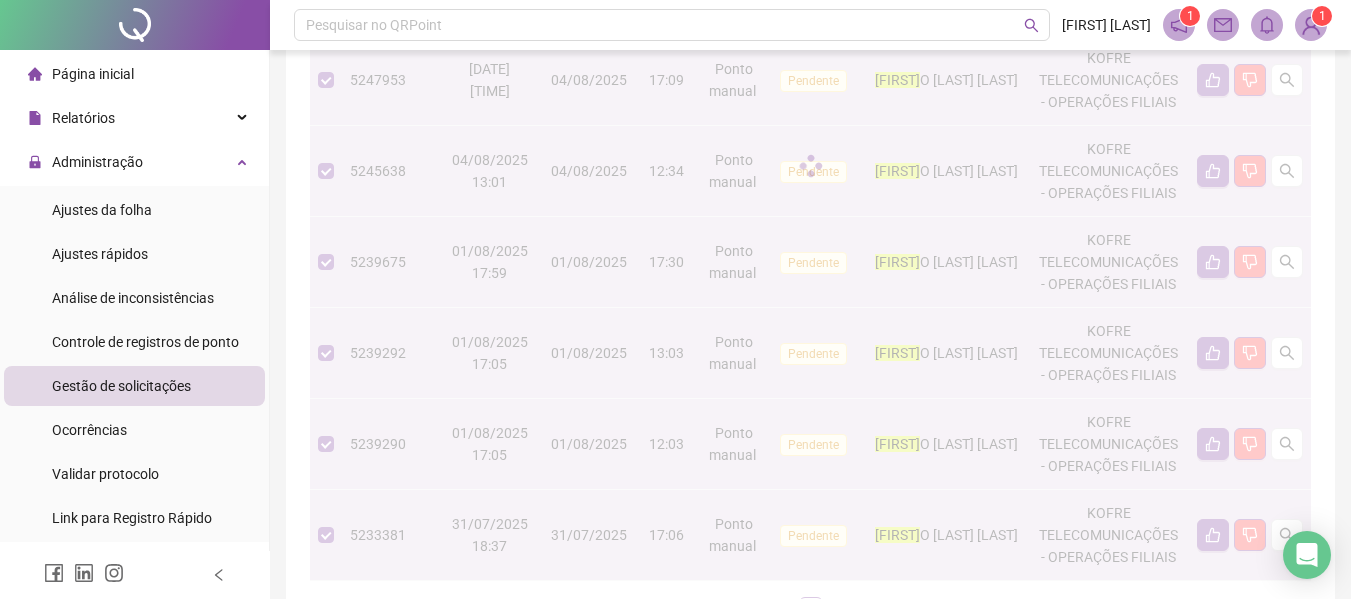 scroll, scrollTop: 456, scrollLeft: 0, axis: vertical 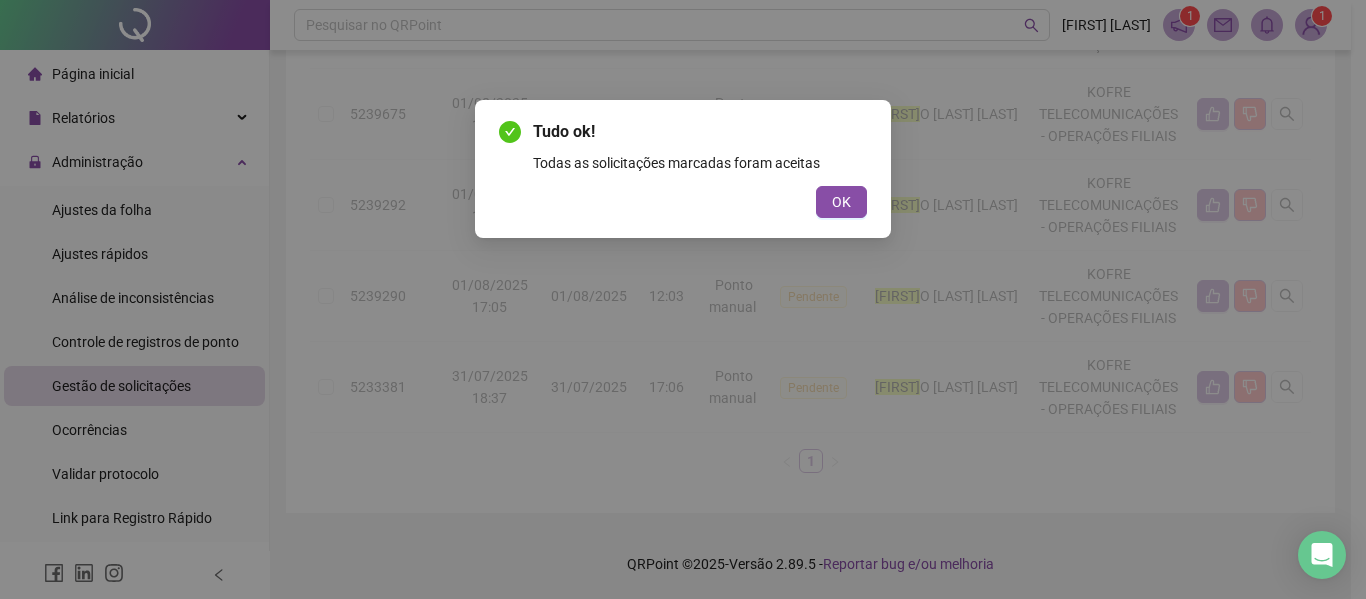 click on "OK" at bounding box center [841, 202] 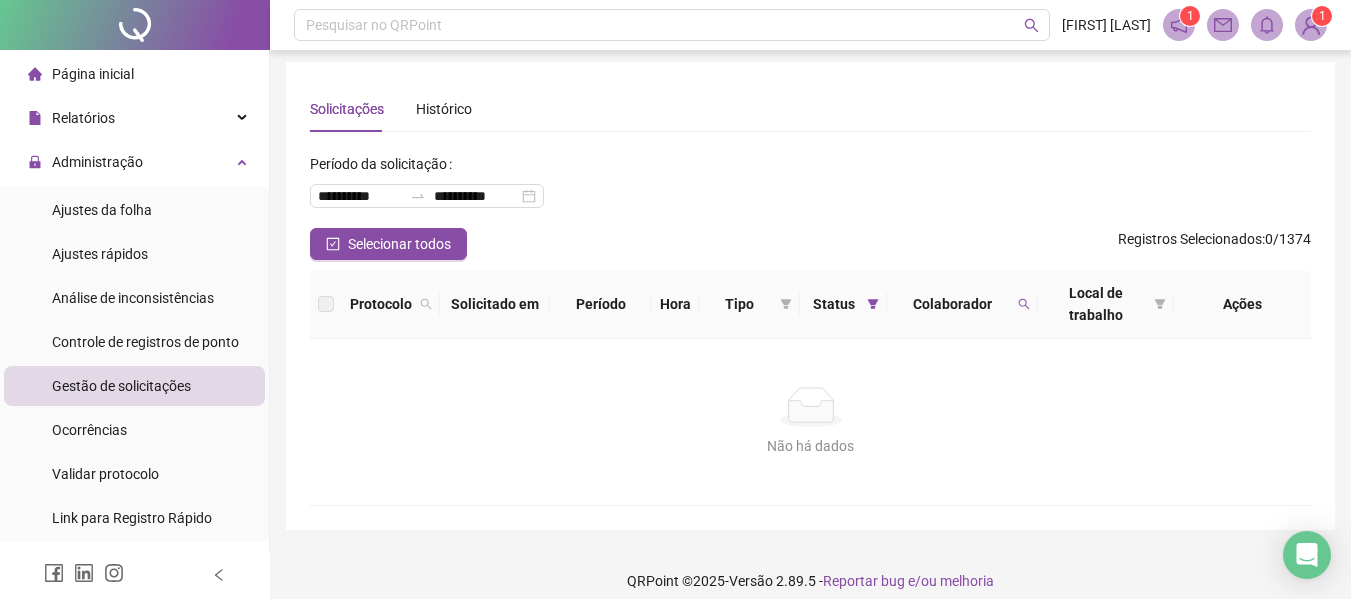 scroll, scrollTop: 0, scrollLeft: 0, axis: both 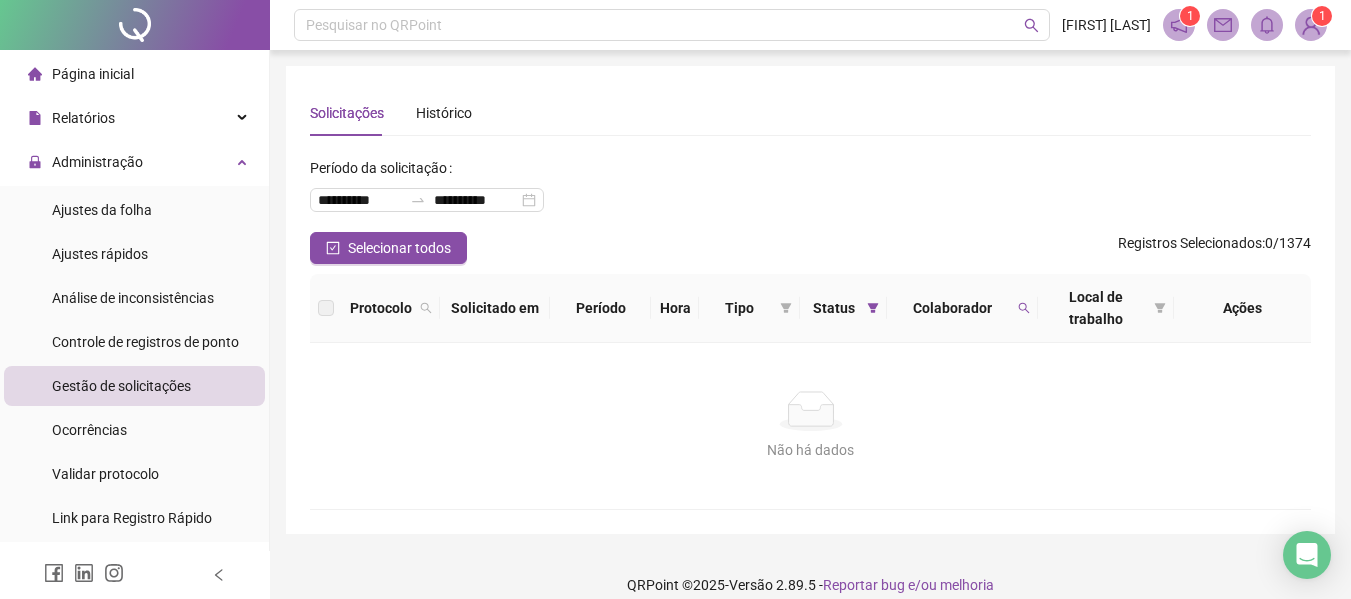 click on "Local de trabalho" at bounding box center (1106, 308) 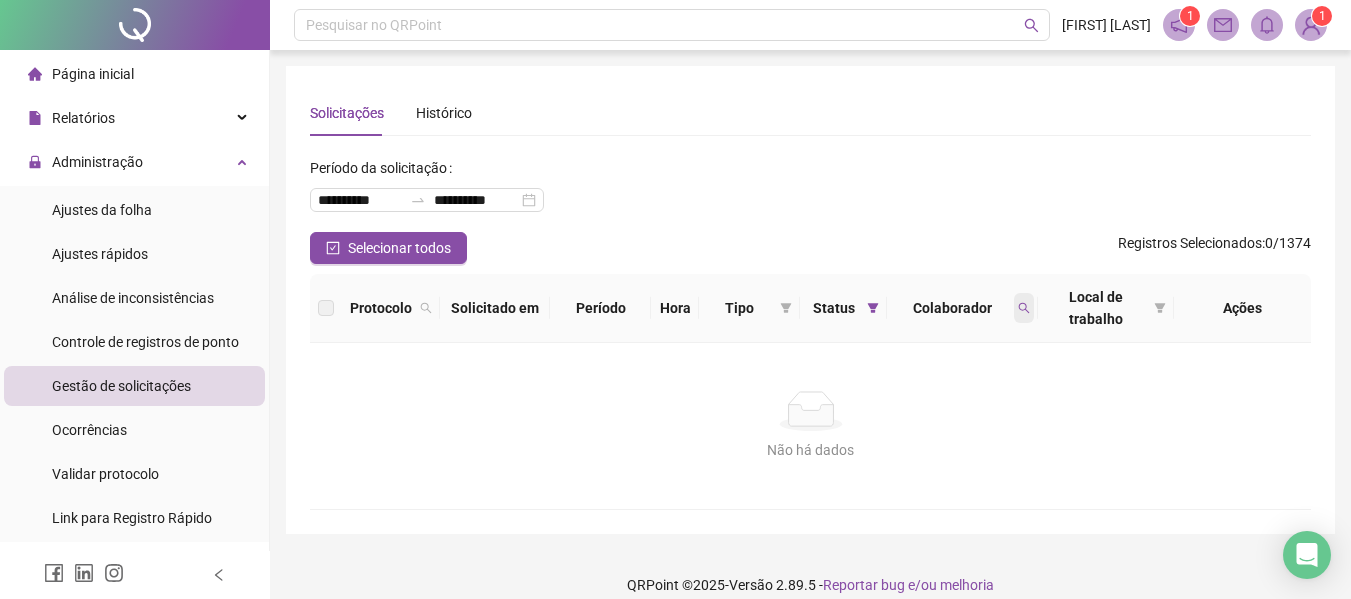 click 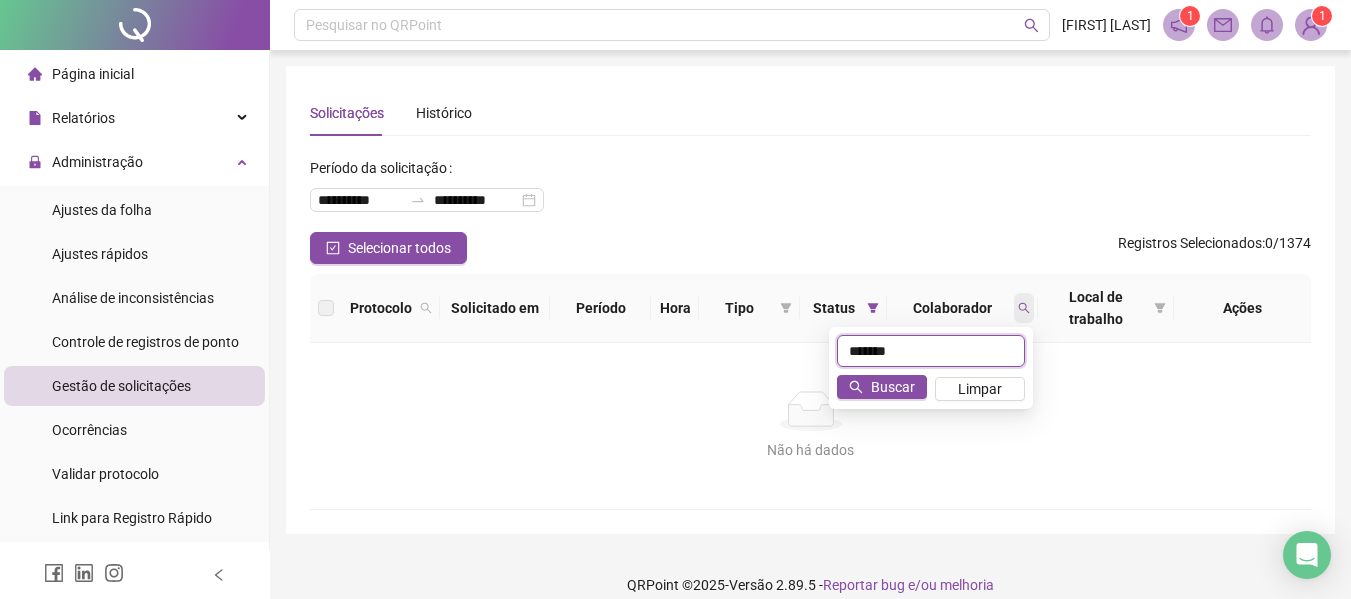 type on "*******" 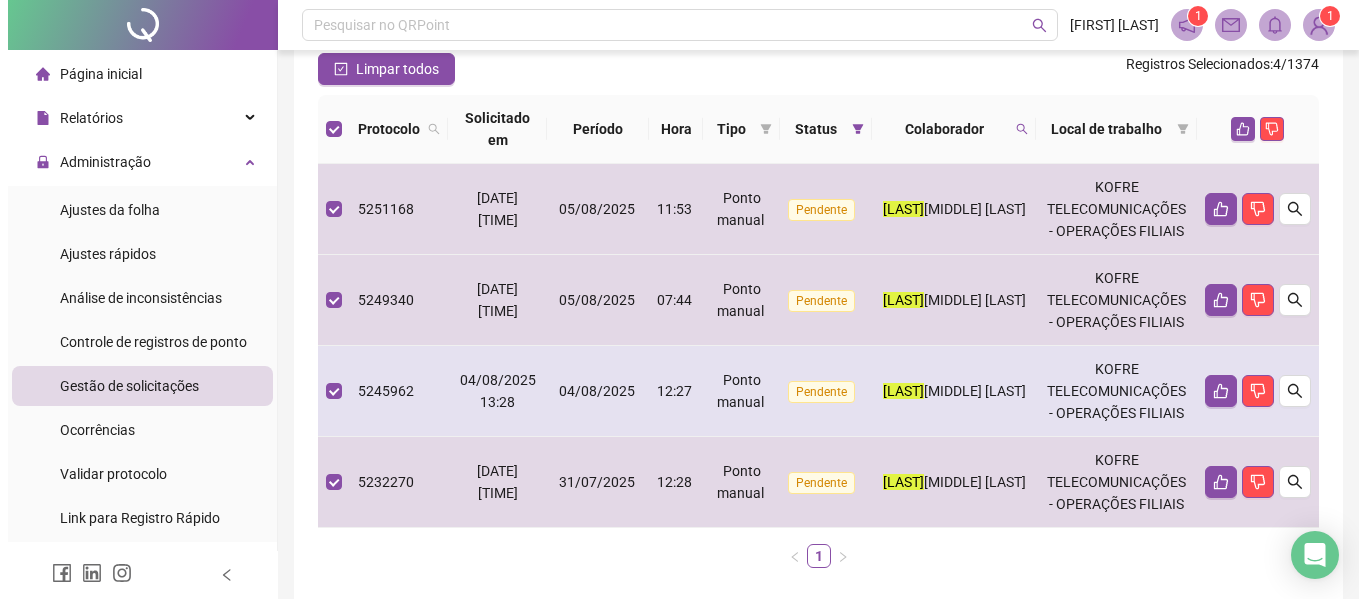 scroll, scrollTop: 74, scrollLeft: 0, axis: vertical 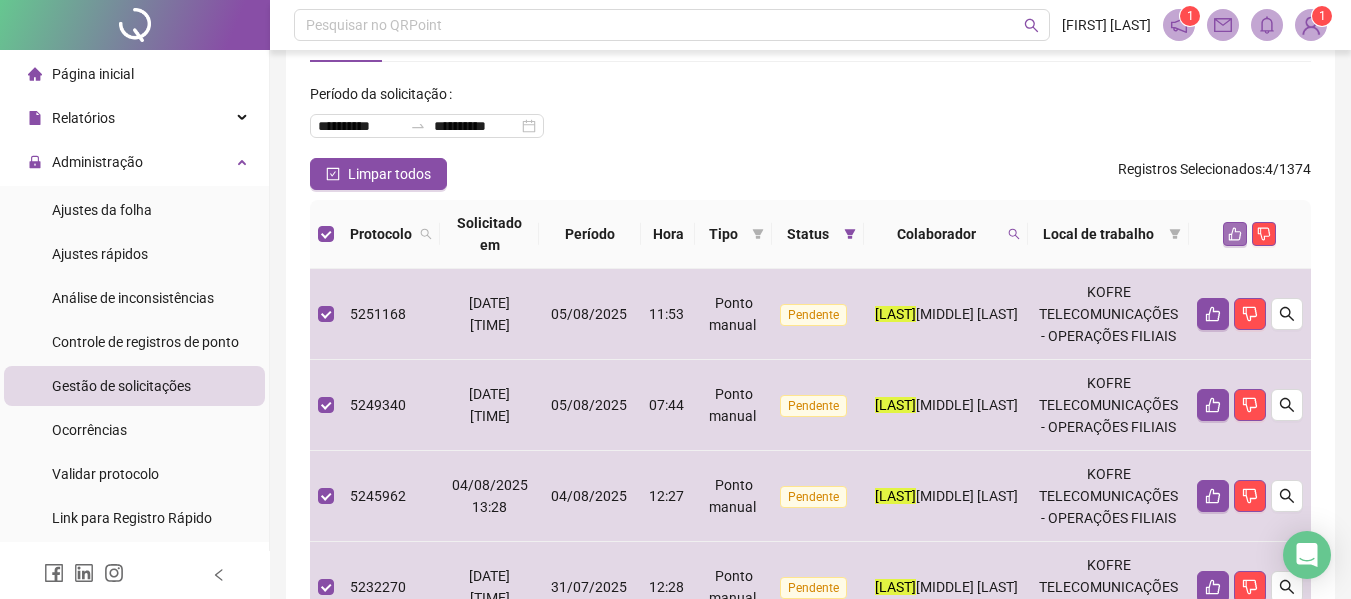 click 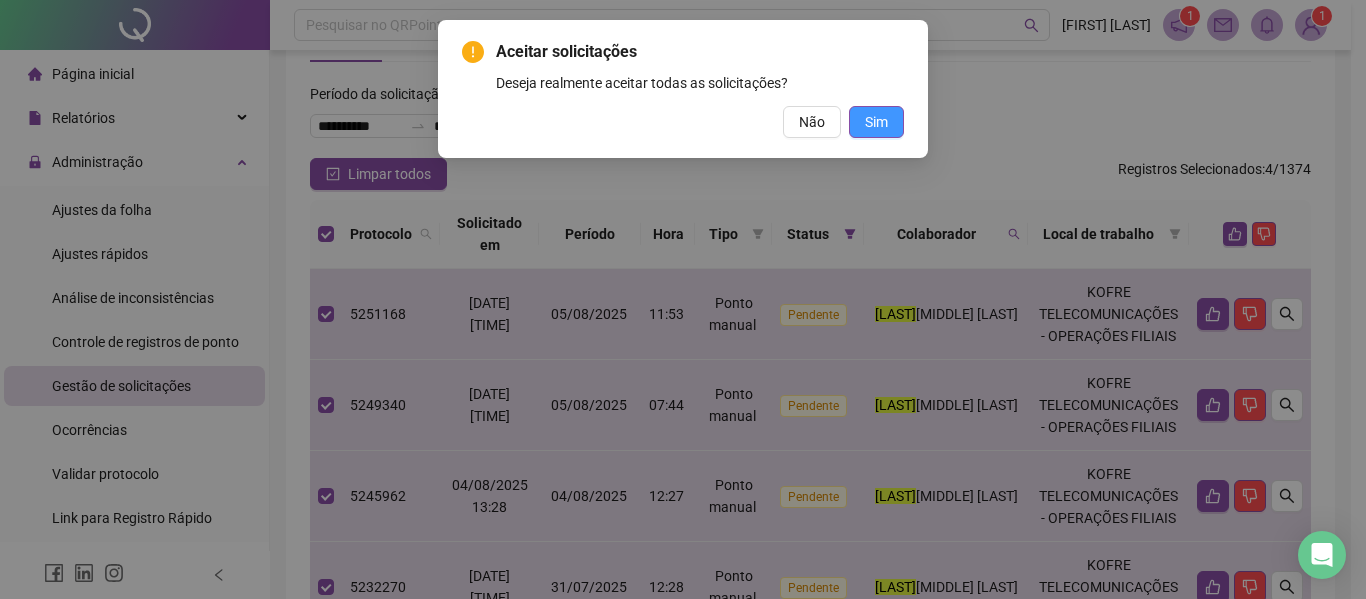 click on "Sim" at bounding box center (876, 122) 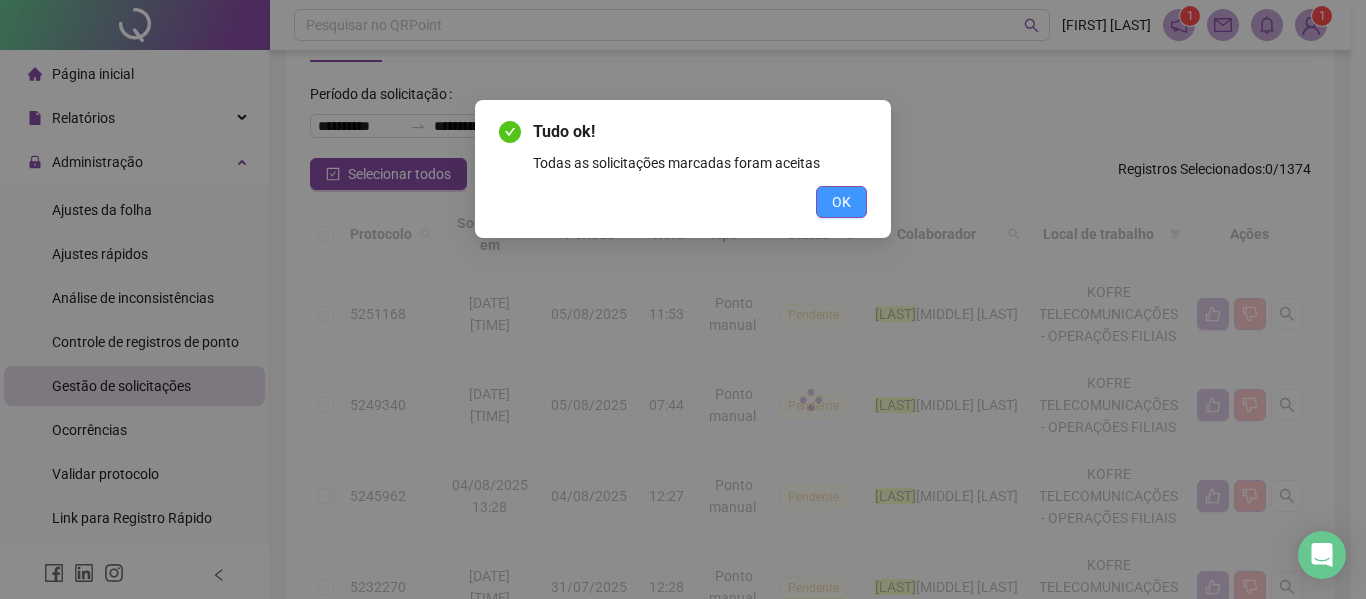 click on "OK" at bounding box center (841, 202) 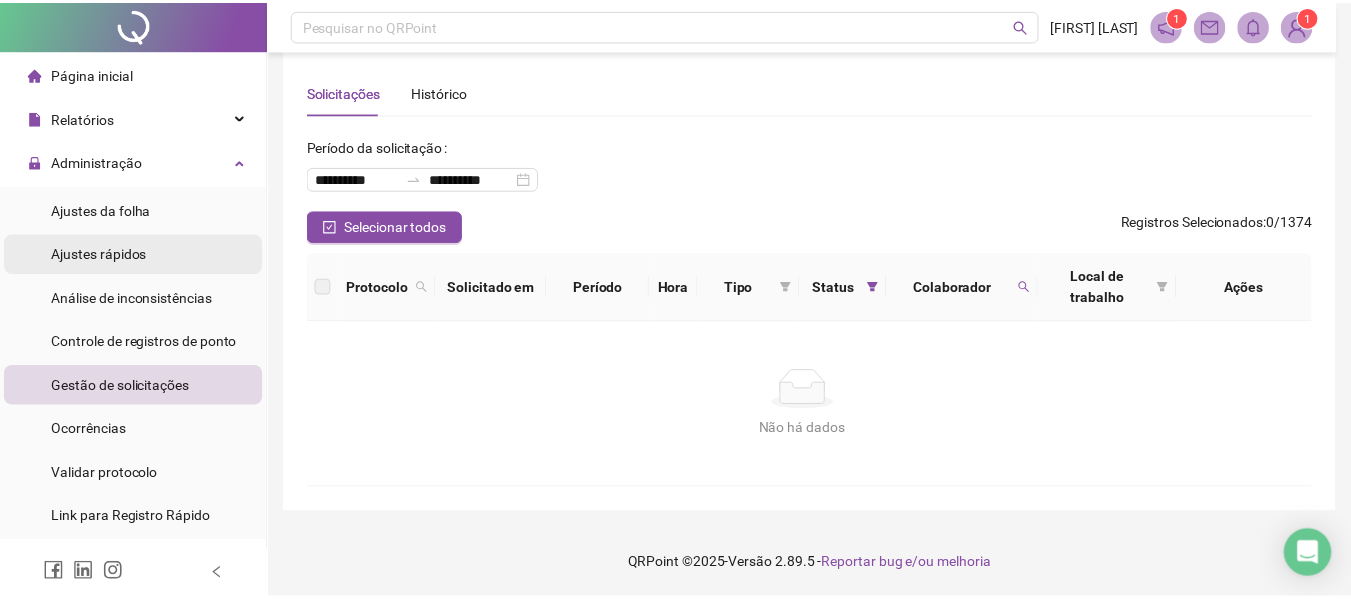 scroll, scrollTop: 21, scrollLeft: 0, axis: vertical 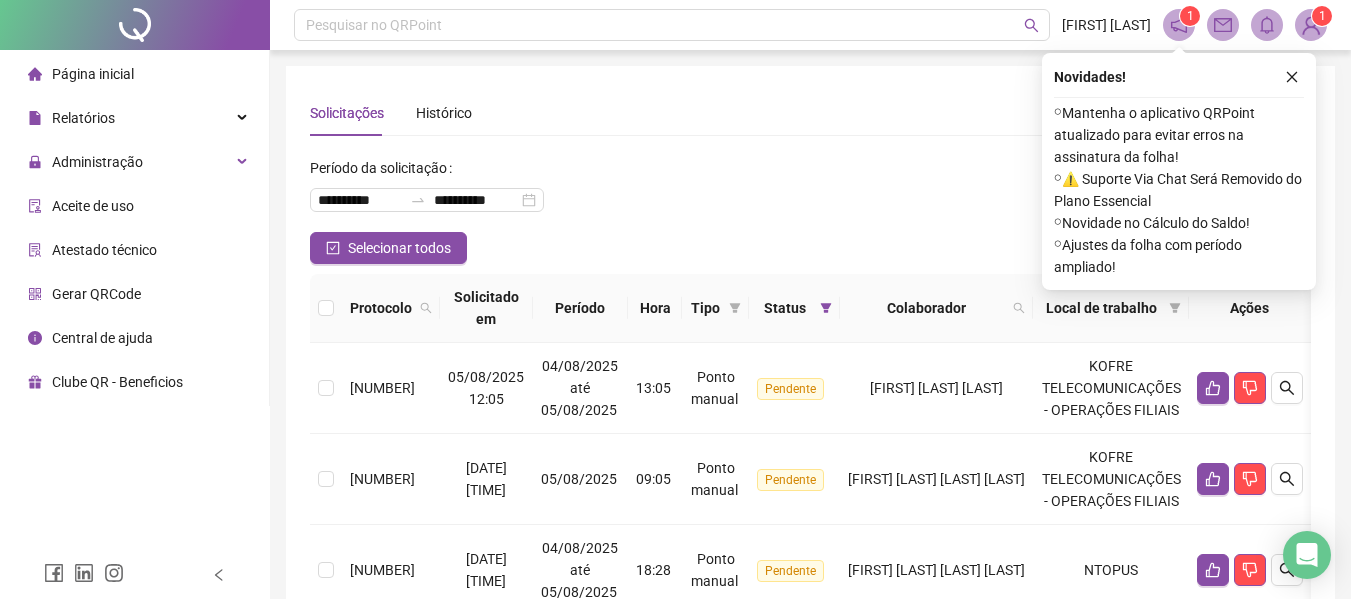 click on "Atestado técnico" at bounding box center (134, 250) 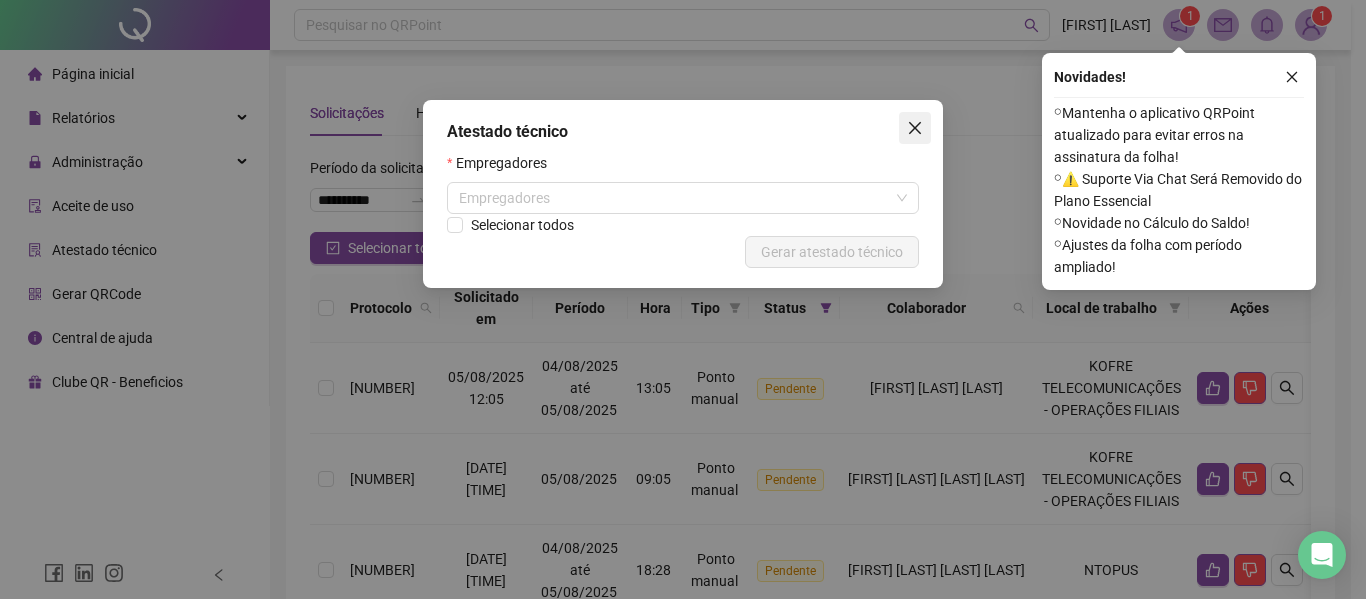 click at bounding box center [915, 128] 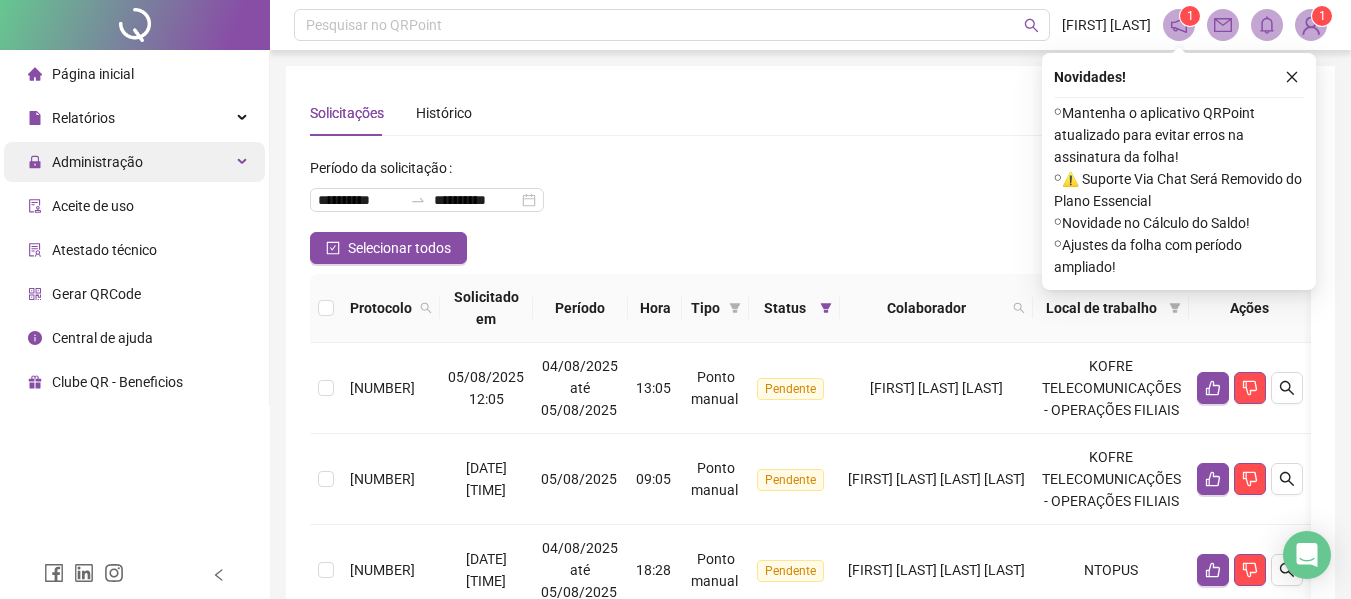 click on "Administração" at bounding box center [134, 162] 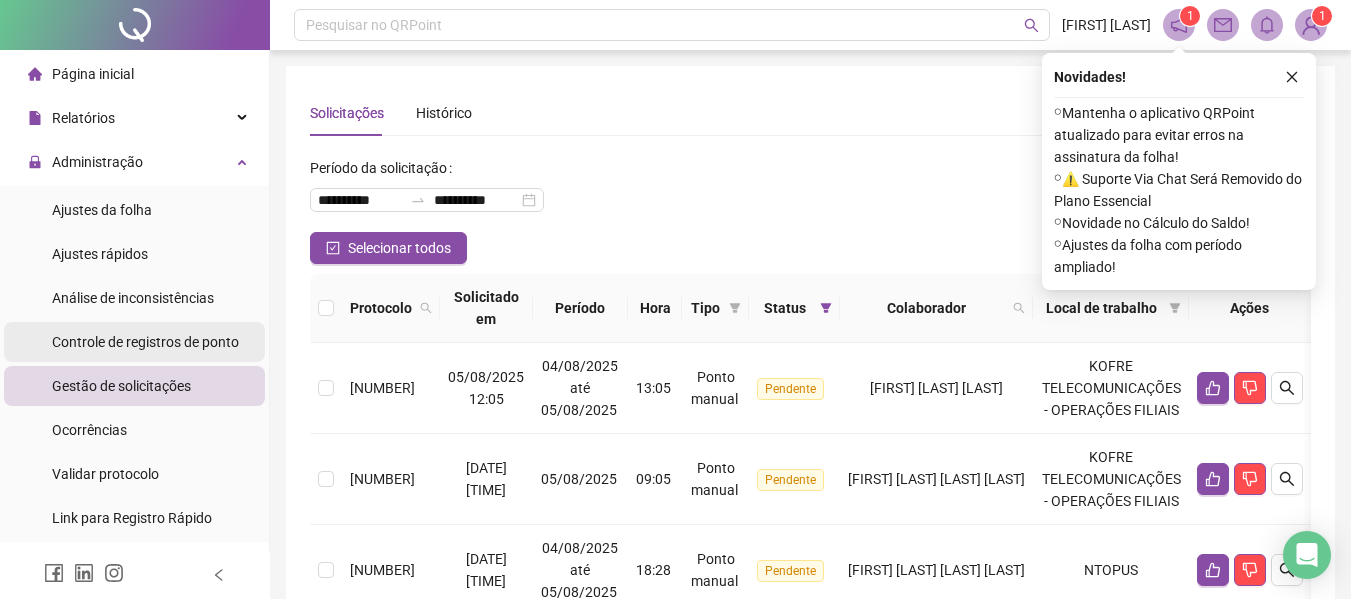 click on "Controle de registros de ponto" at bounding box center (145, 342) 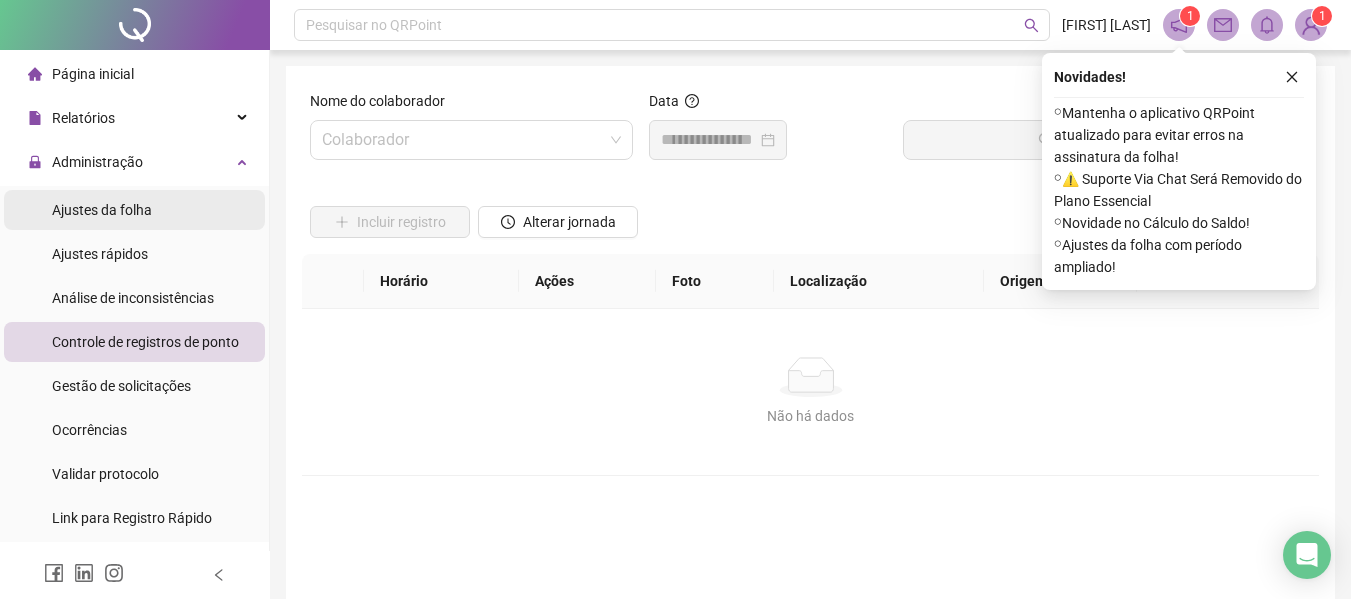 drag, startPoint x: 164, startPoint y: 200, endPoint x: 181, endPoint y: 201, distance: 17.029387 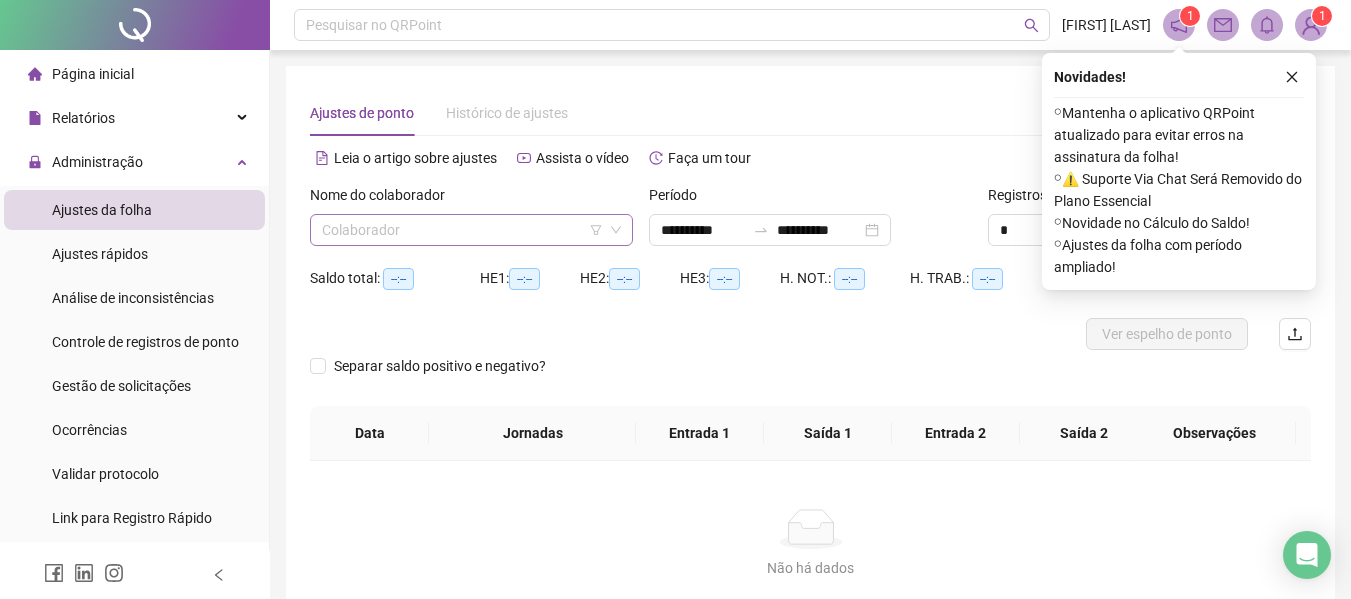 click at bounding box center (462, 230) 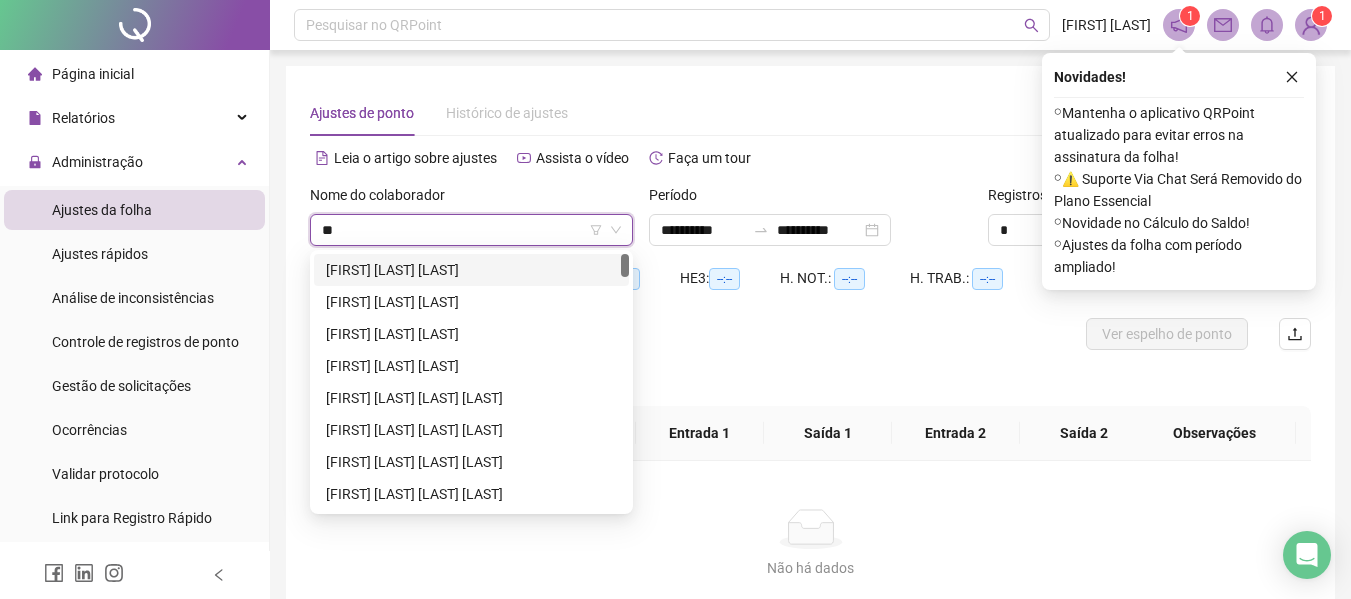 type on "***" 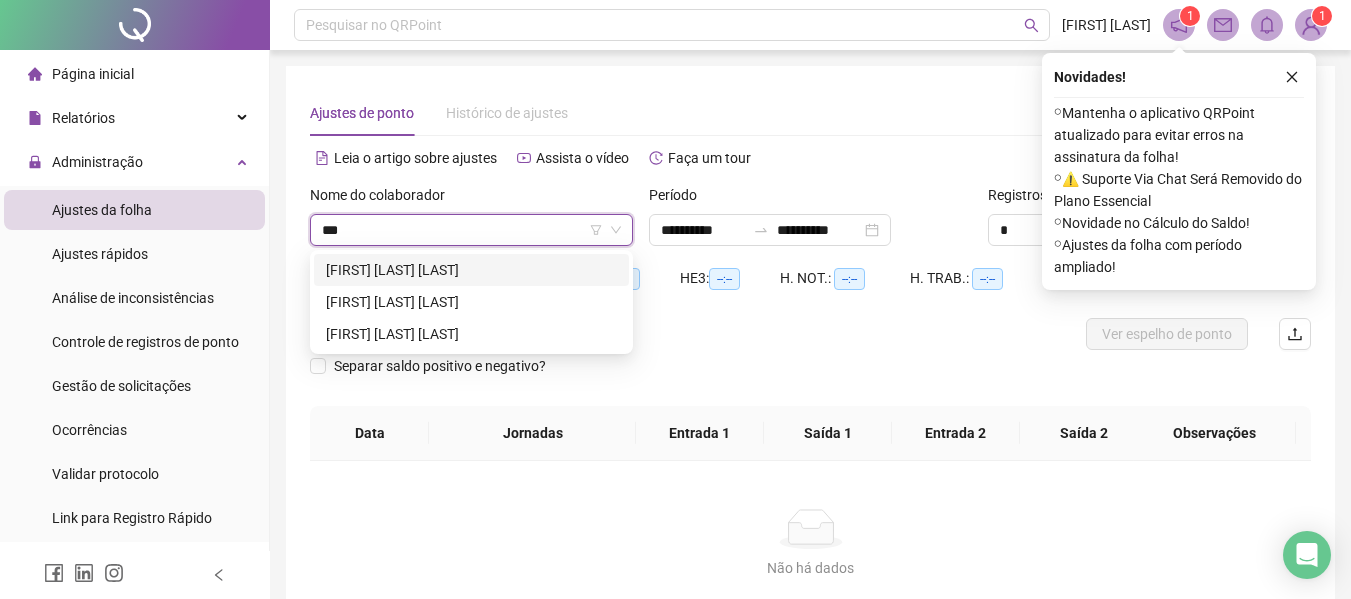 click on "EVELLYN CRISTINA SOUZA REIS" at bounding box center (471, 302) 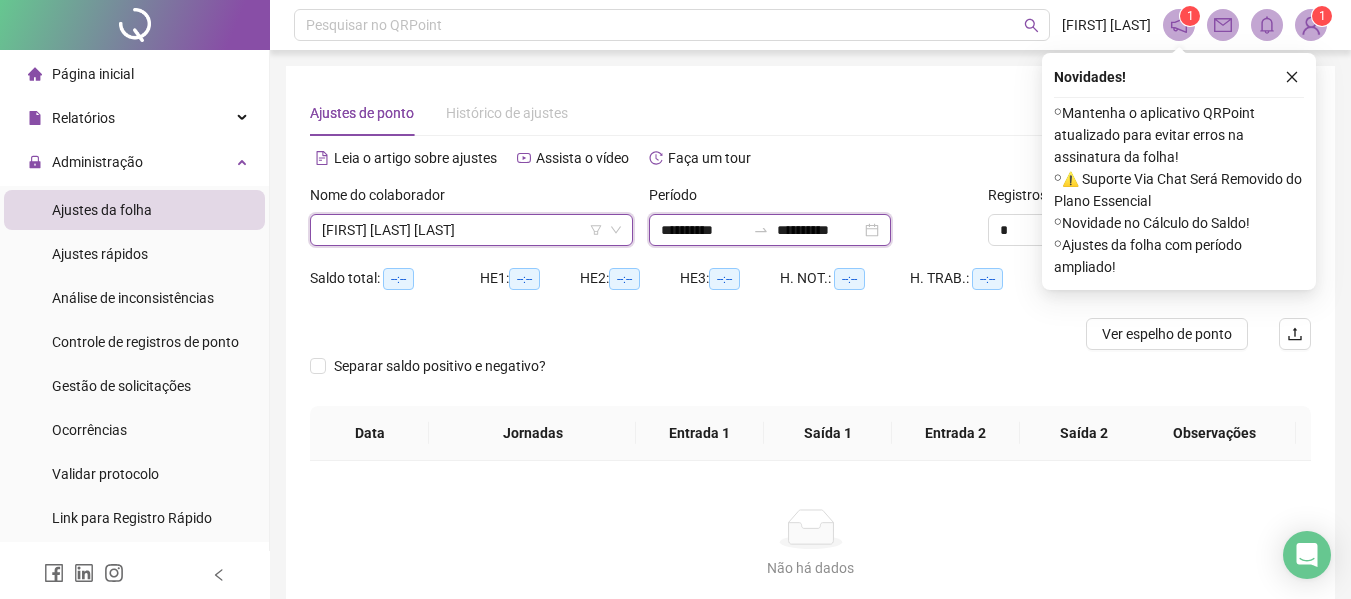 click on "**********" at bounding box center [703, 230] 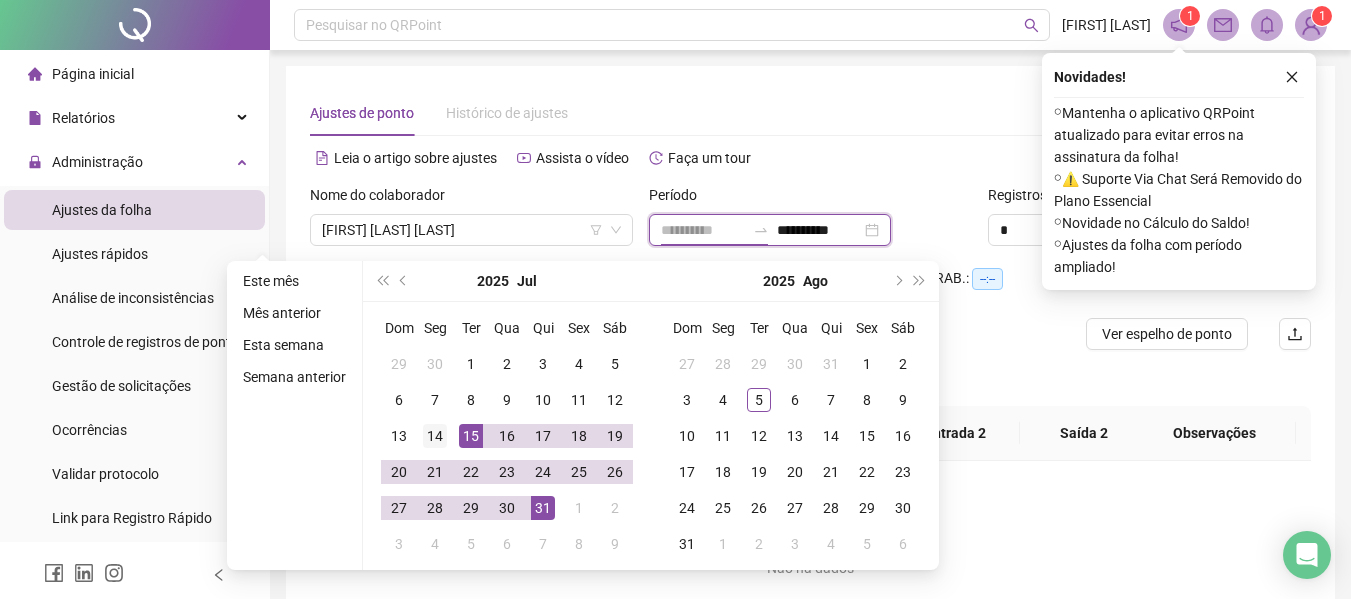 type on "**********" 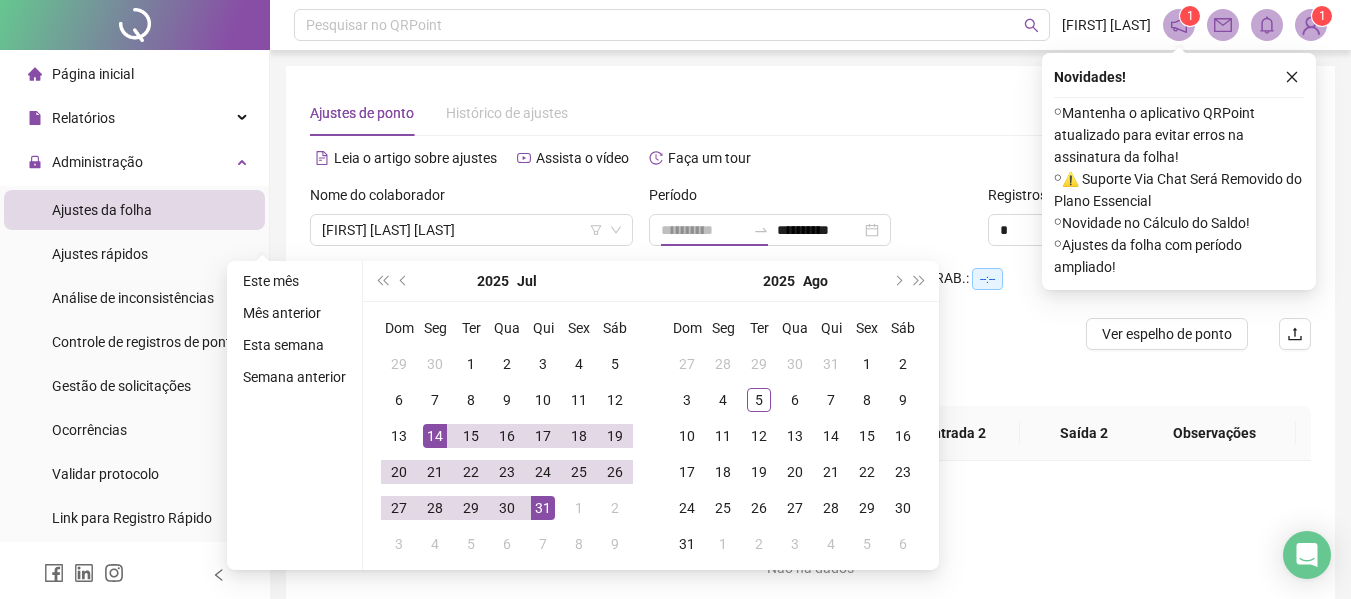 click on "14" at bounding box center [435, 436] 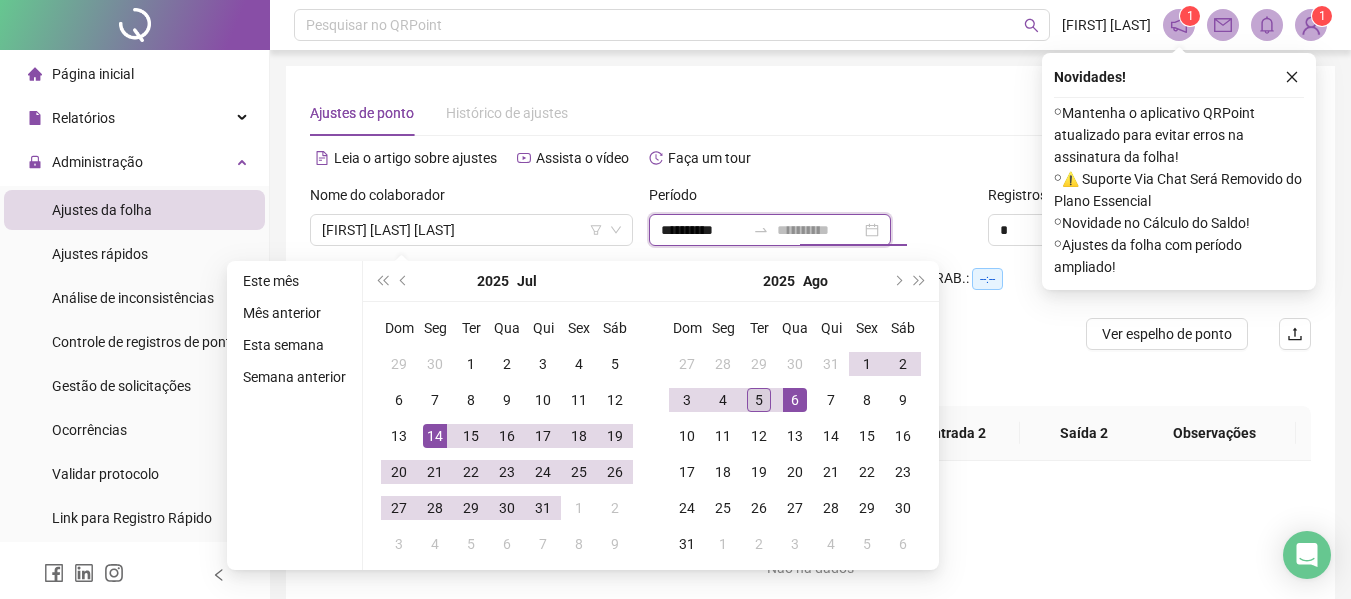 type on "**********" 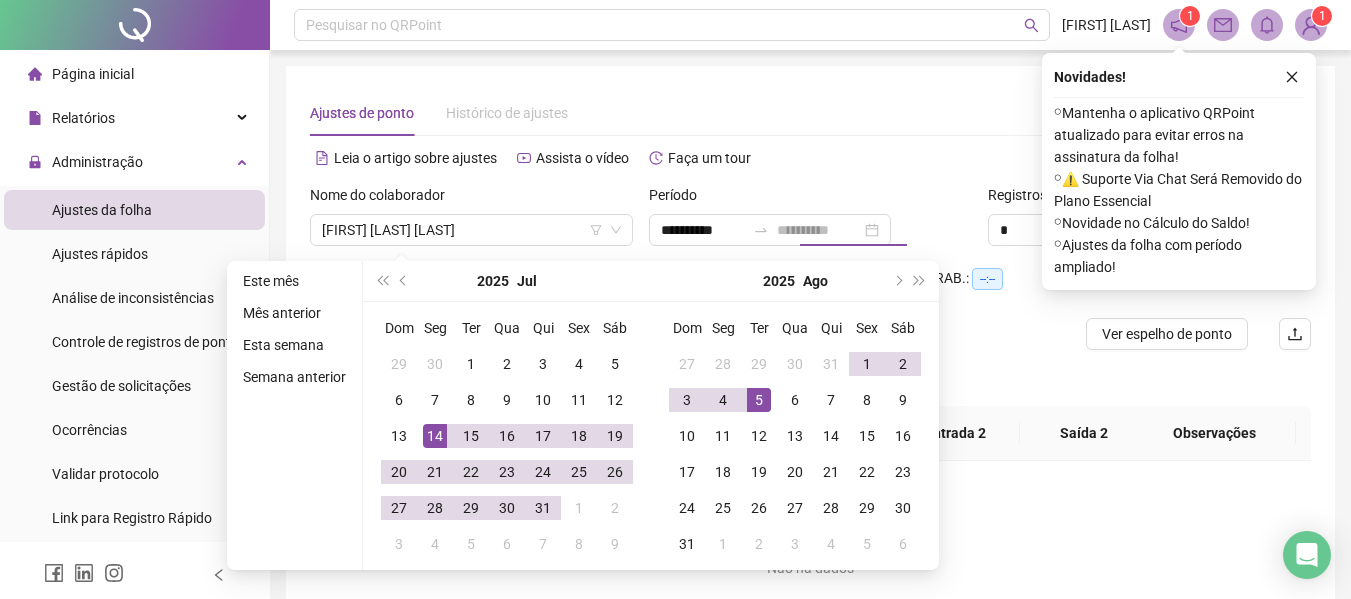 click on "5" at bounding box center (759, 400) 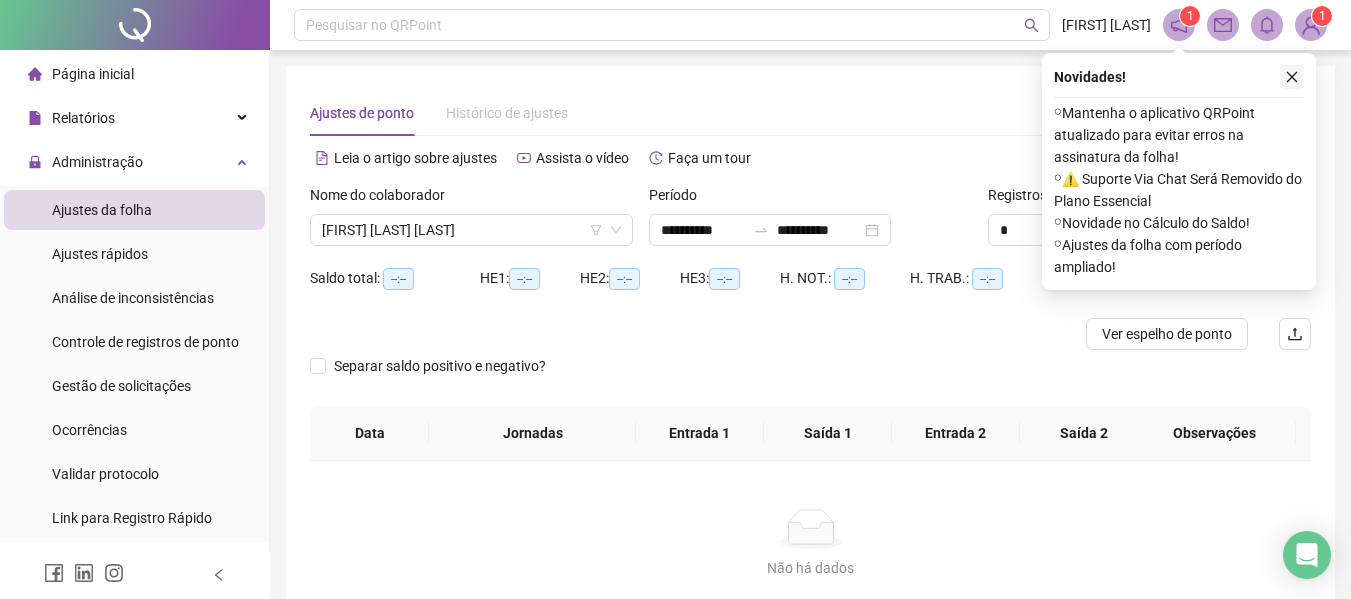 click 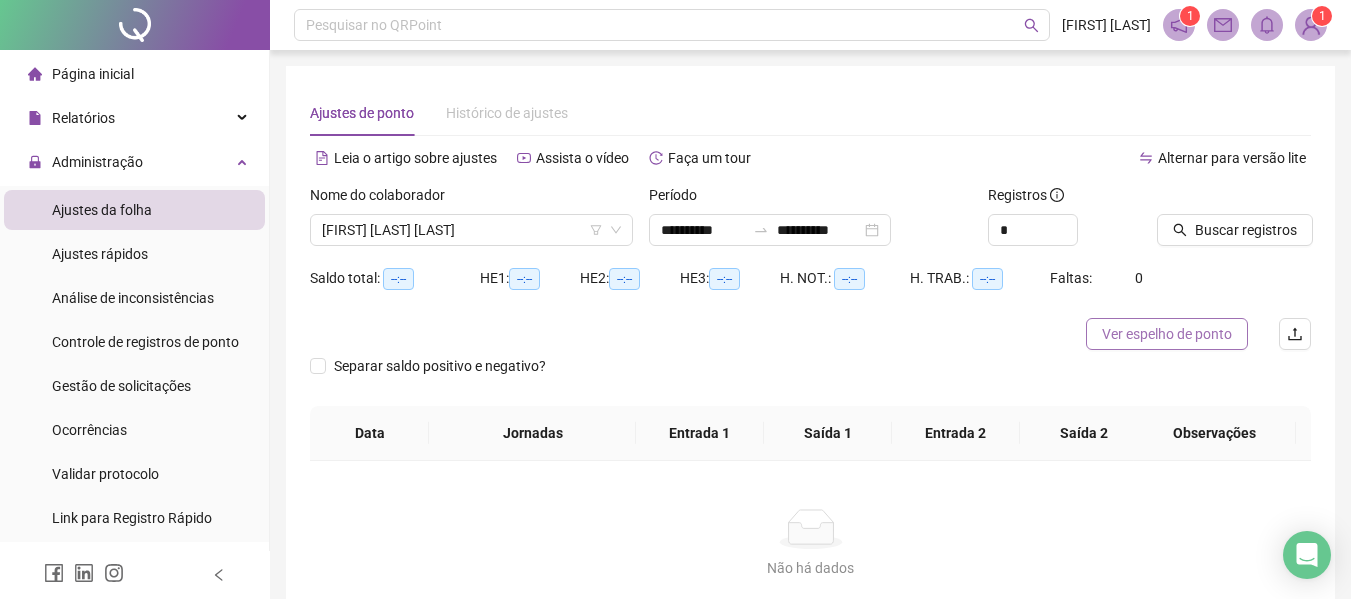 click on "Ver espelho de ponto" at bounding box center (1167, 334) 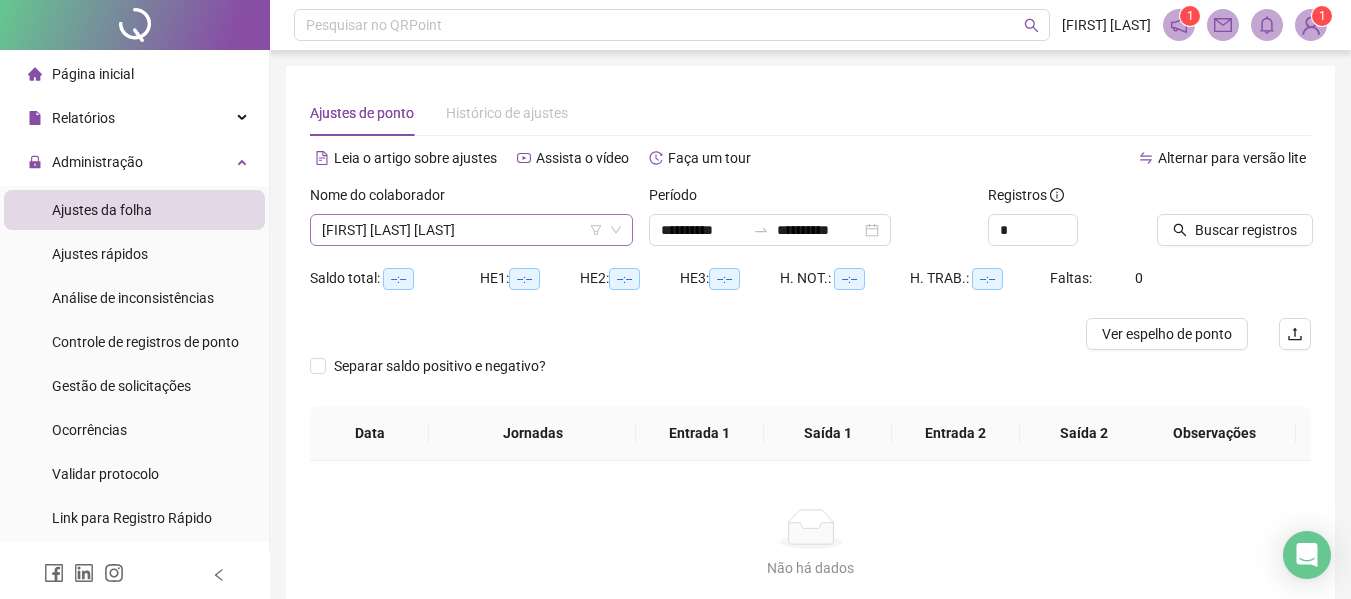 click on "EVELLYN CRISTINA SOUZA REIS" at bounding box center [471, 230] 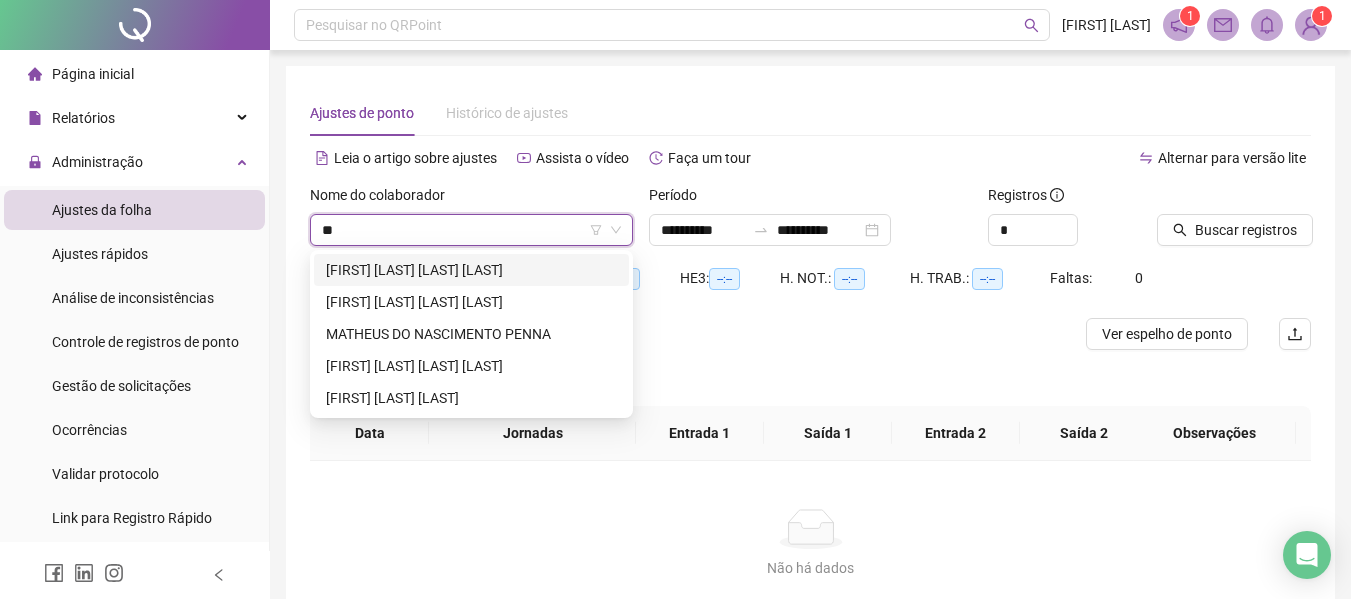 scroll, scrollTop: 0, scrollLeft: 0, axis: both 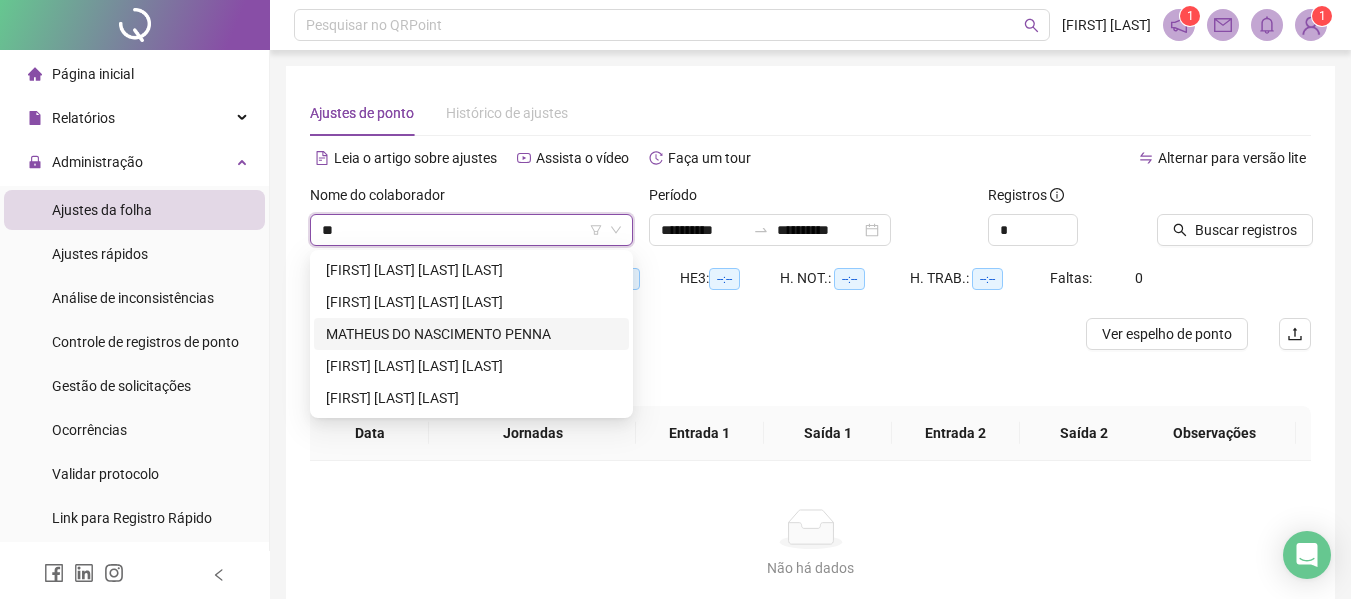type on "***" 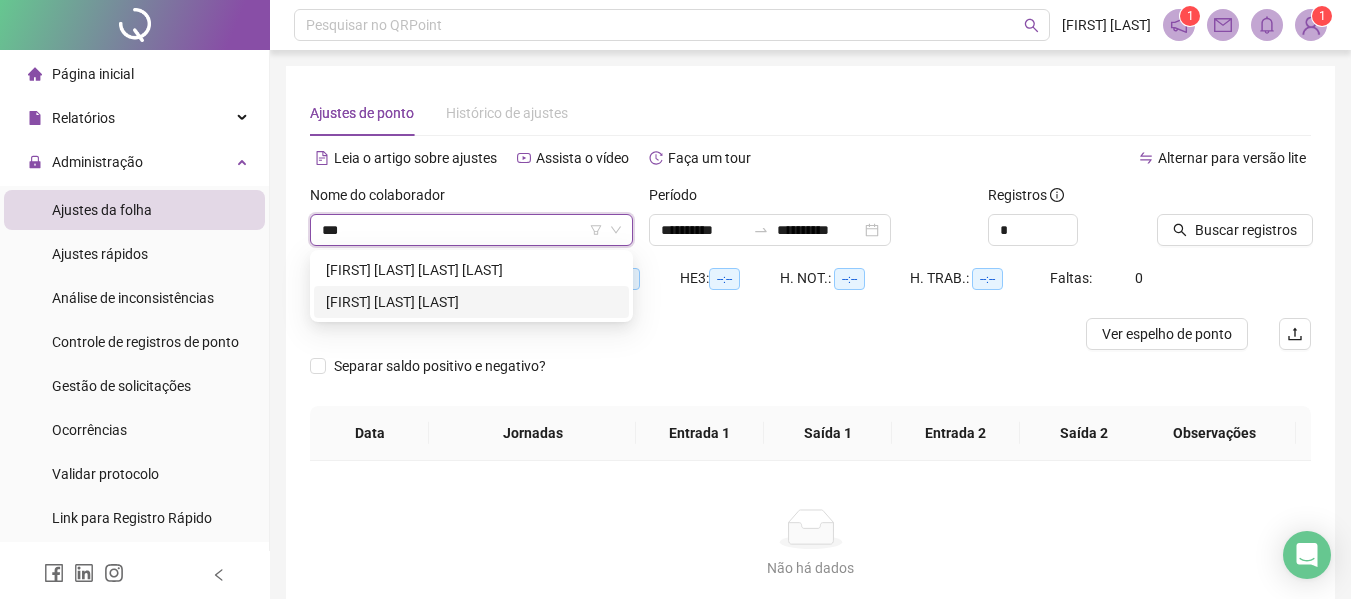 click on "THIAGO SILVA GOMES" at bounding box center [471, 302] 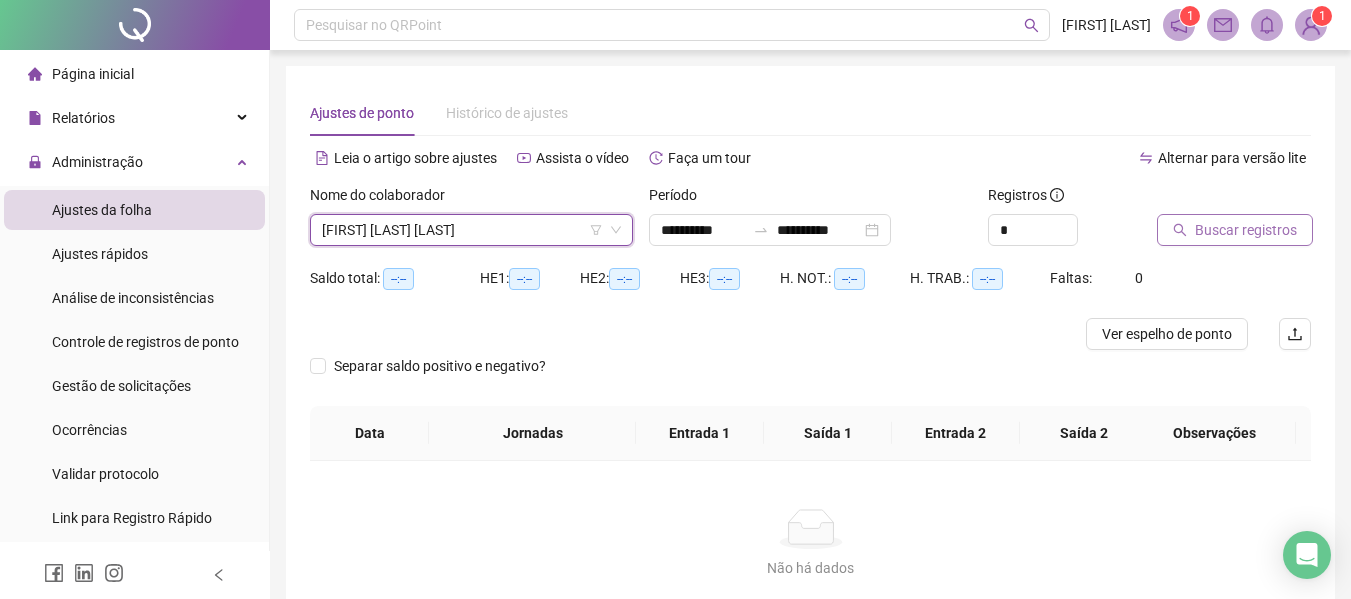 click on "Buscar registros" at bounding box center [1235, 230] 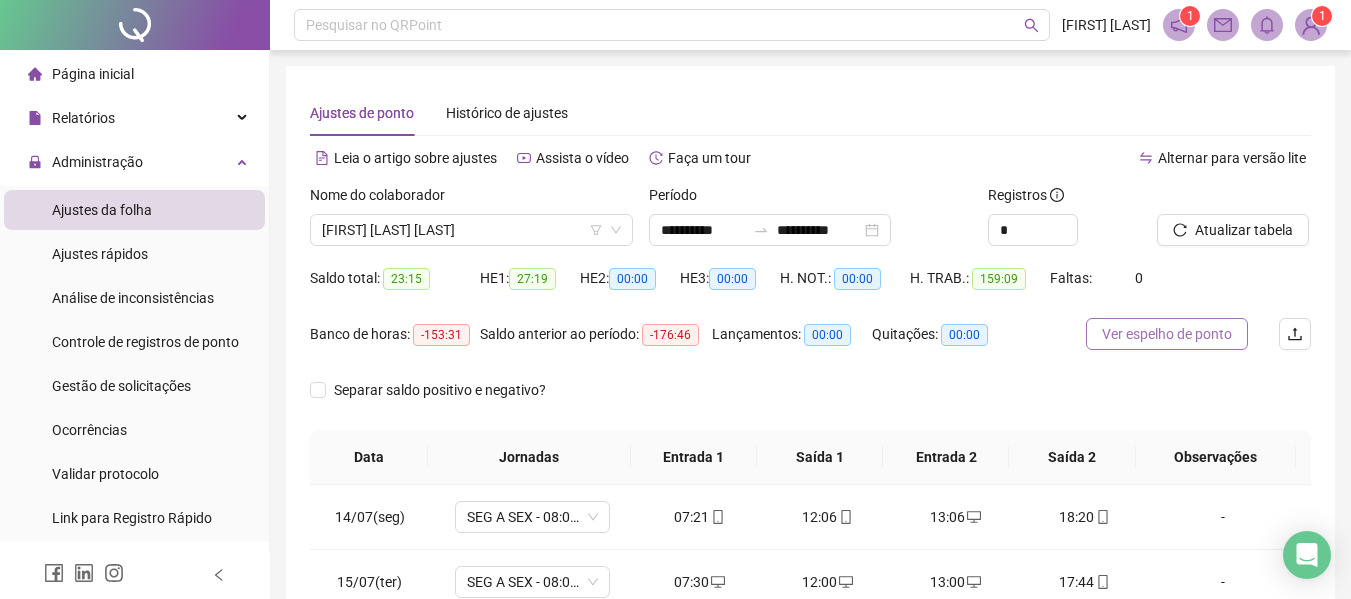 click on "Ver espelho de ponto" at bounding box center [1167, 334] 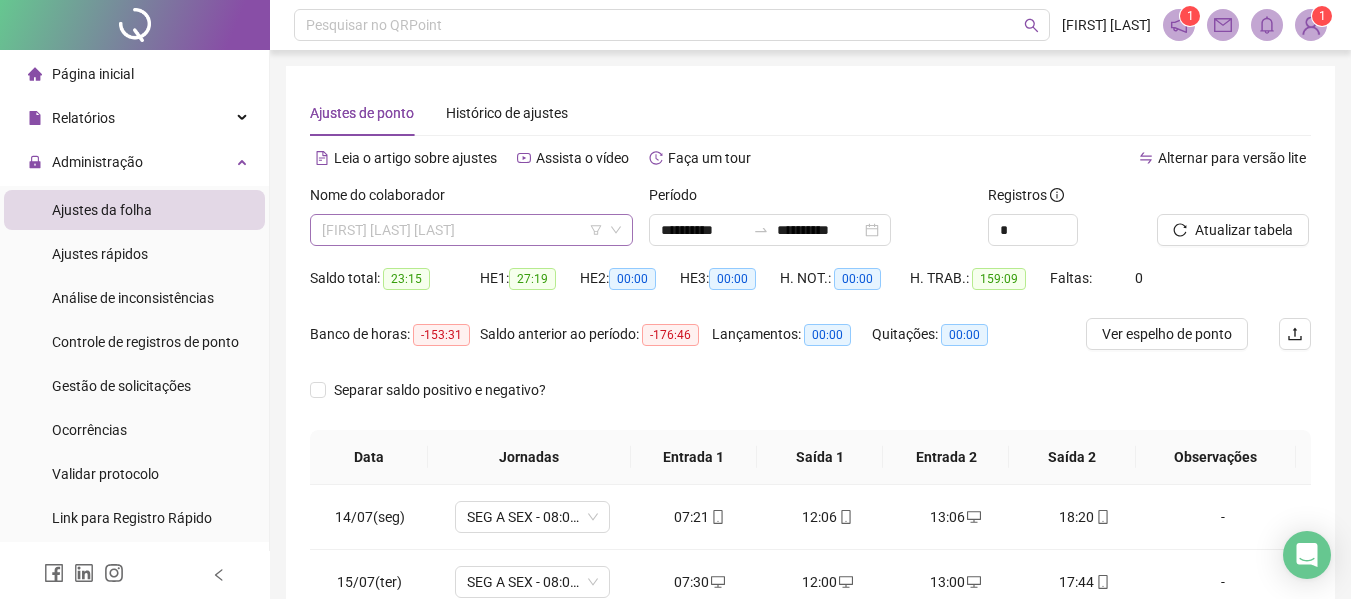 click on "THIAGO SILVA GOMES" at bounding box center (471, 230) 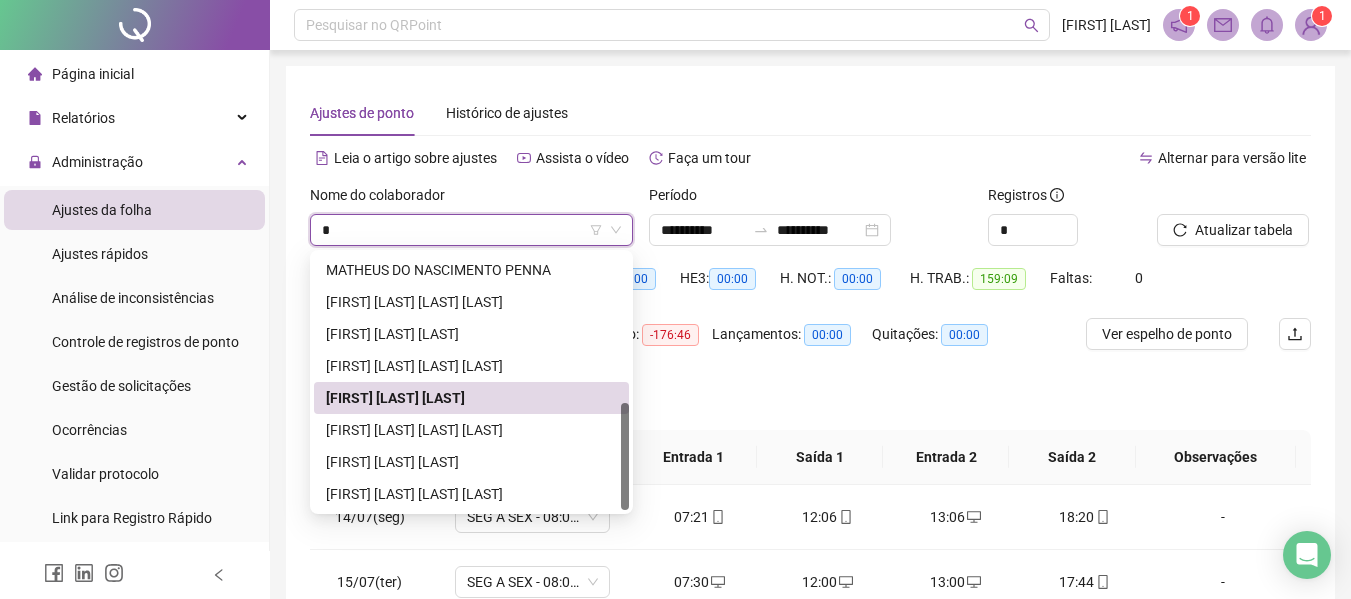 scroll, scrollTop: 352, scrollLeft: 0, axis: vertical 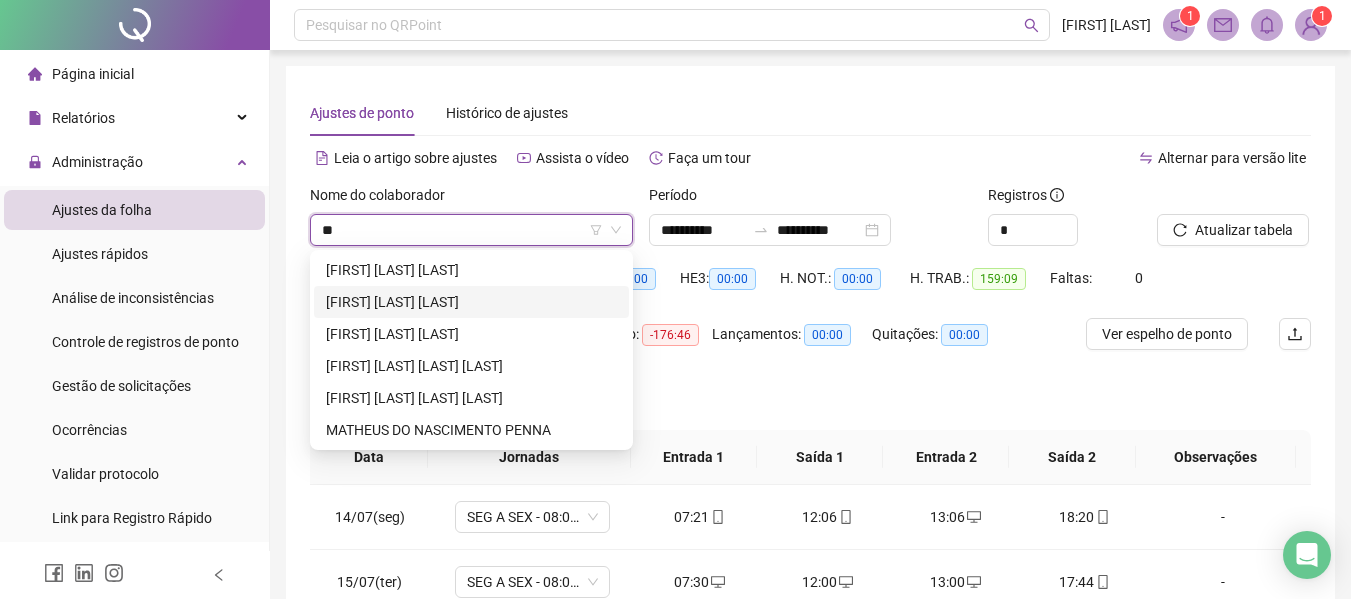 click on "HELTON PEREIRA DE OLIVEIRA" at bounding box center [471, 302] 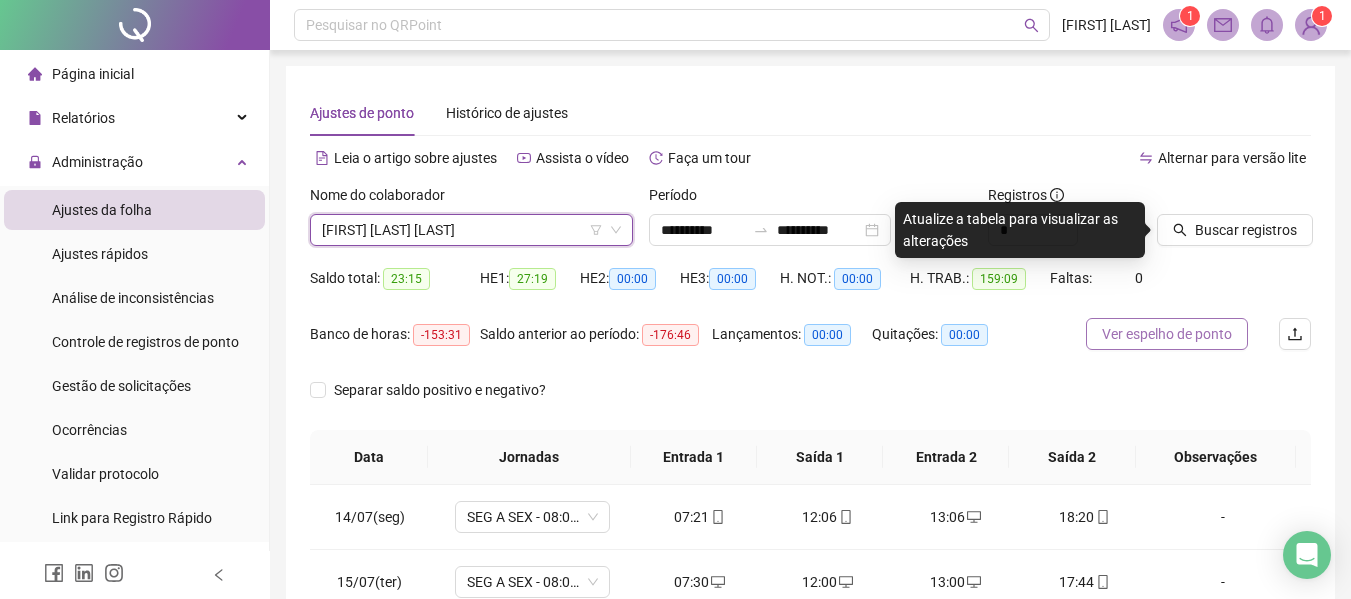 click on "Ver espelho de ponto" at bounding box center [1167, 334] 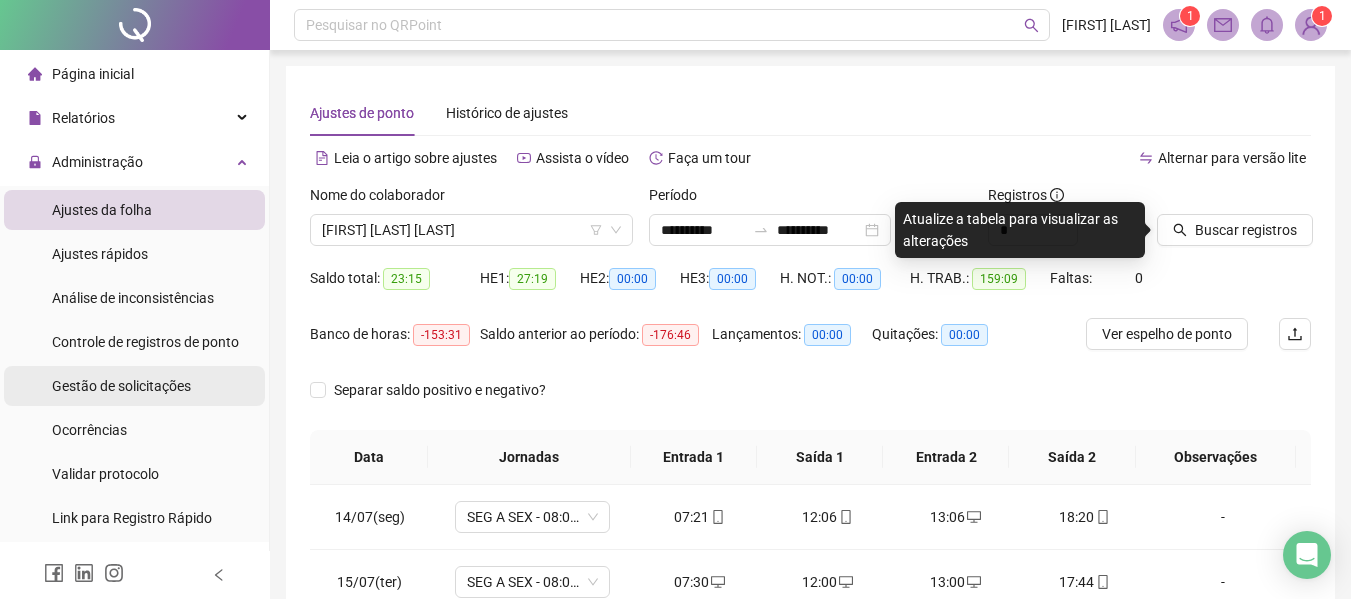 click on "Gestão de solicitações" at bounding box center [134, 386] 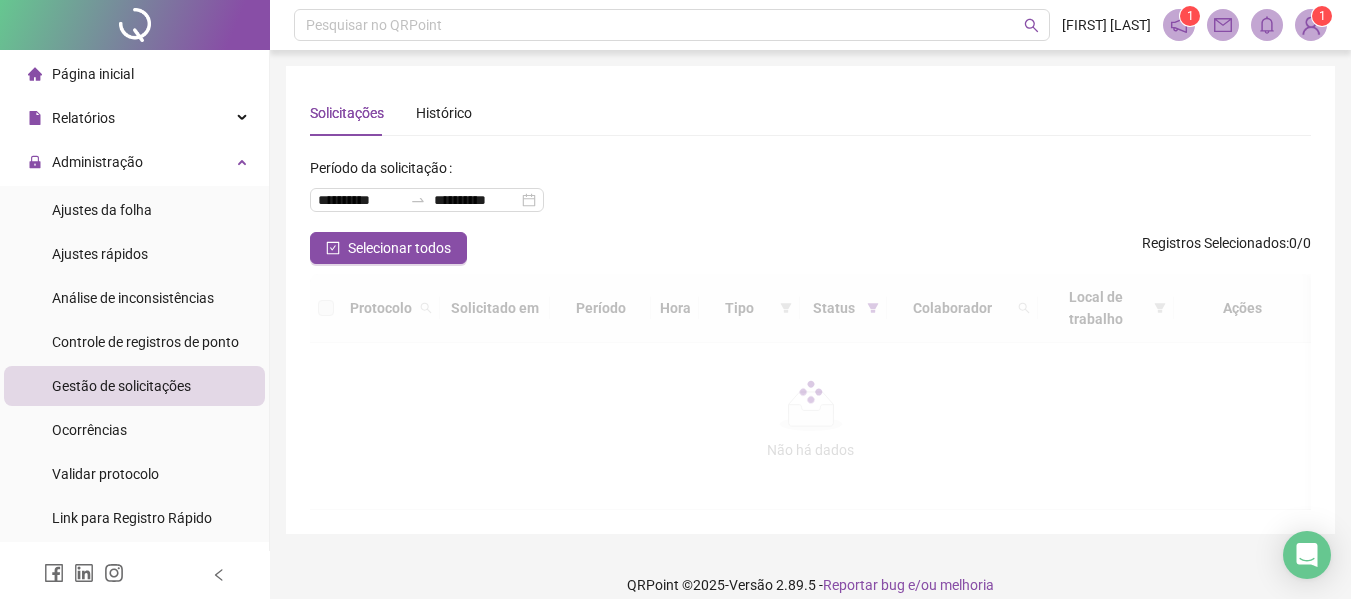 click at bounding box center (810, 392) 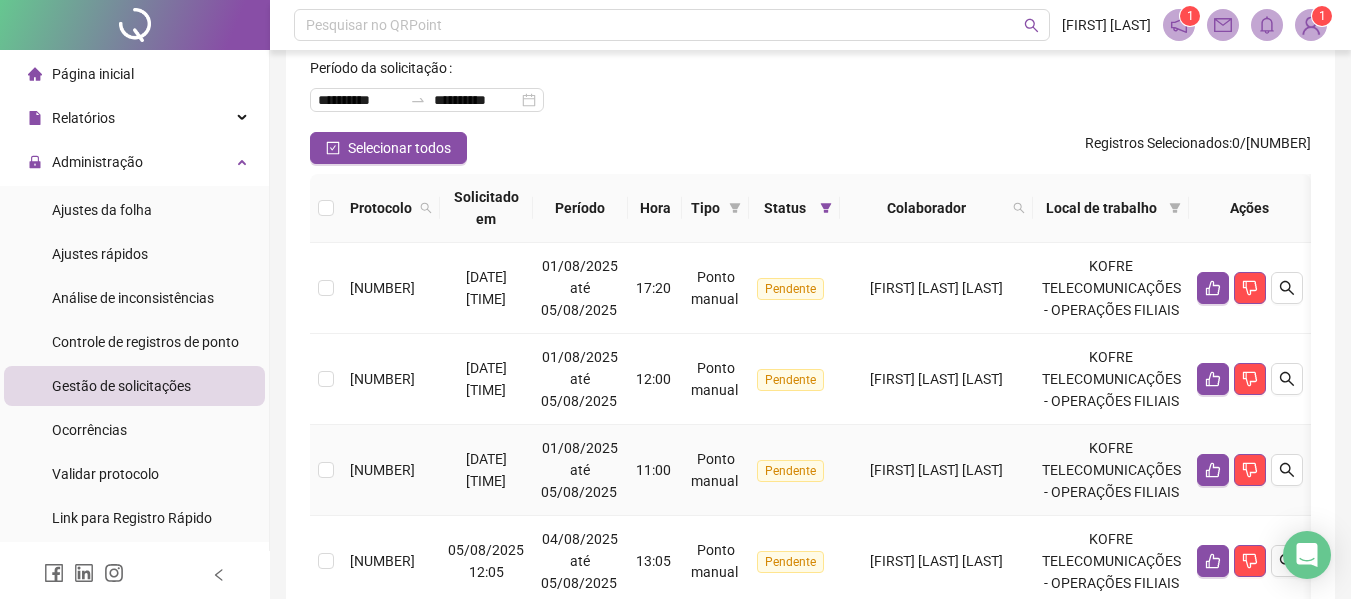 scroll, scrollTop: 200, scrollLeft: 0, axis: vertical 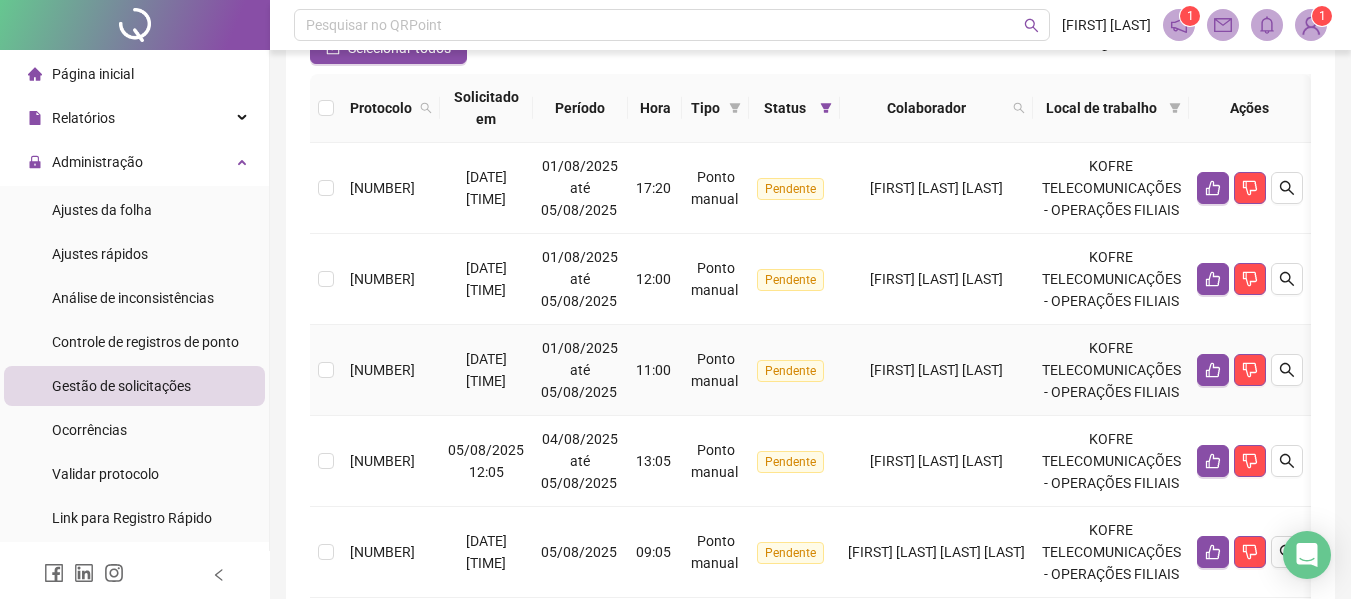click at bounding box center [326, 370] 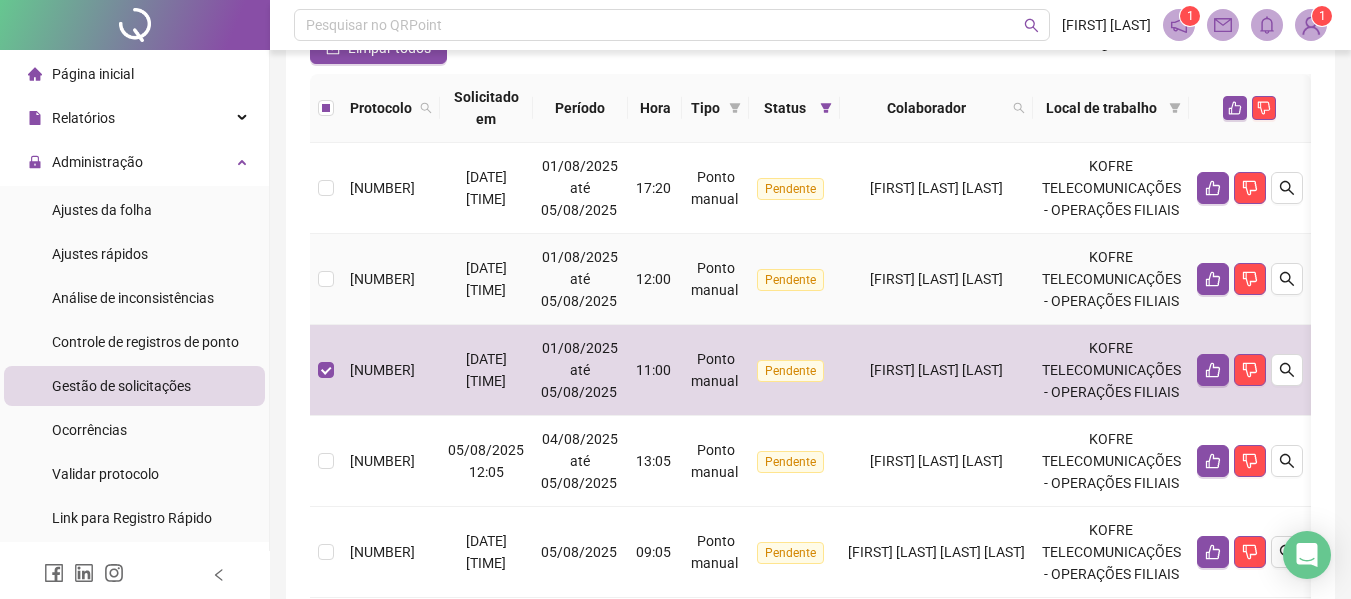 click at bounding box center [326, 279] 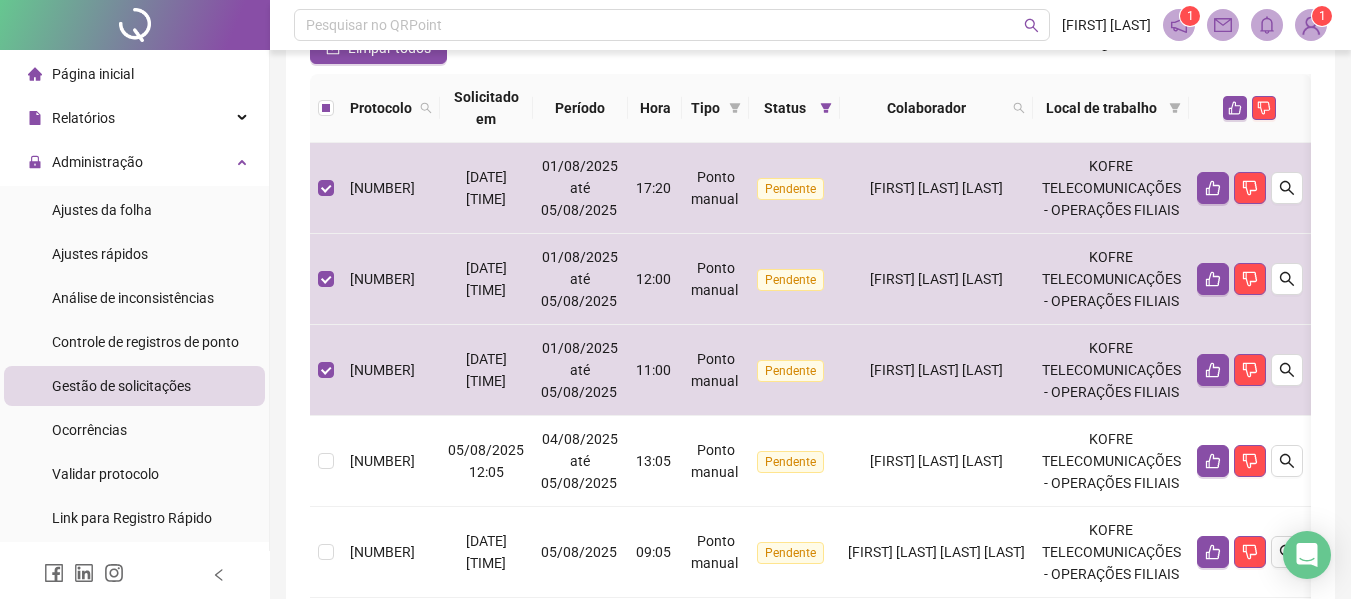 click at bounding box center (1250, 108) 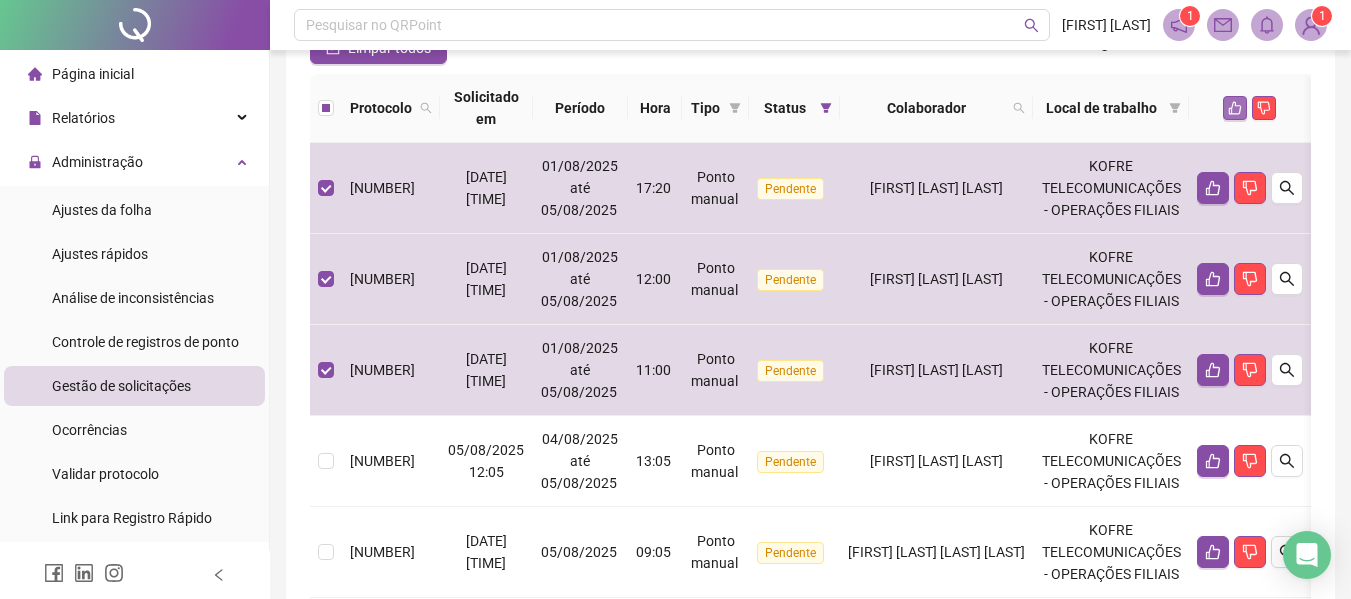 click at bounding box center (1235, 108) 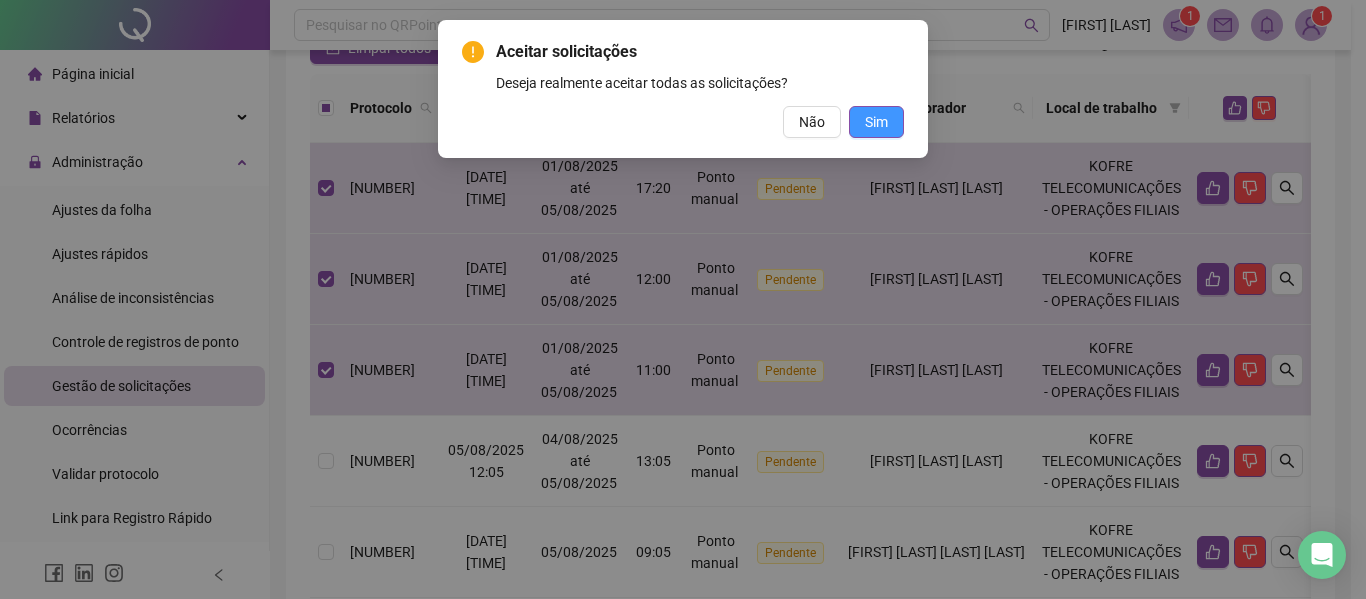 click on "Sim" at bounding box center [876, 122] 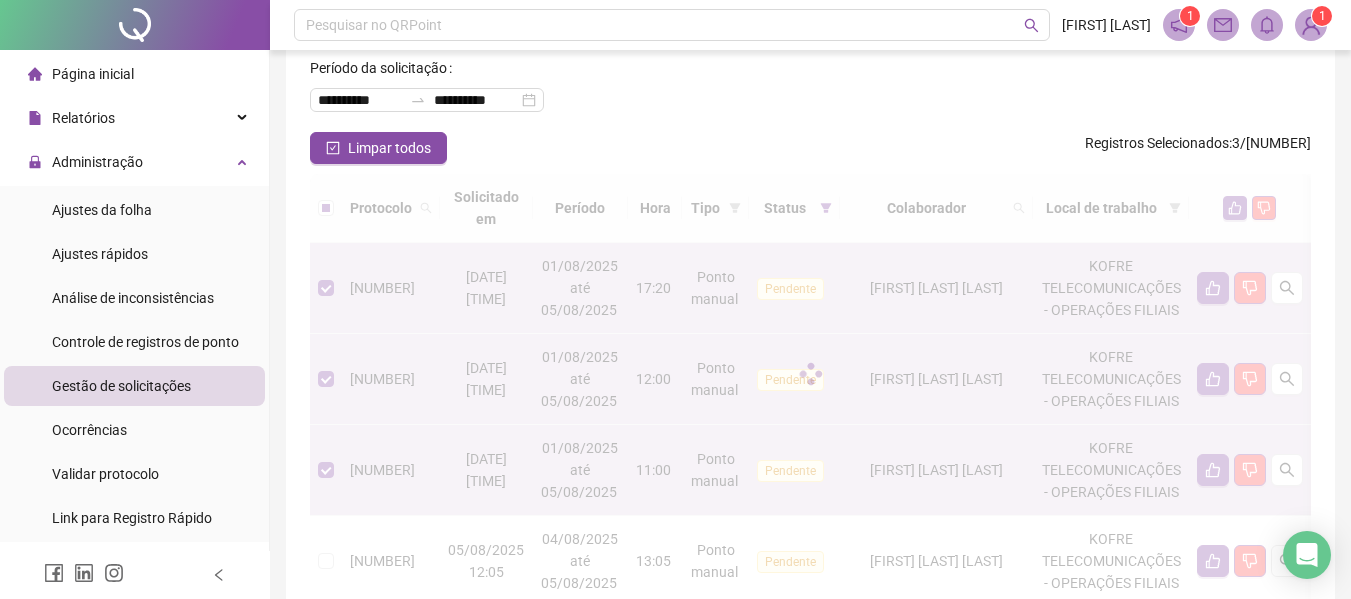 scroll, scrollTop: 200, scrollLeft: 0, axis: vertical 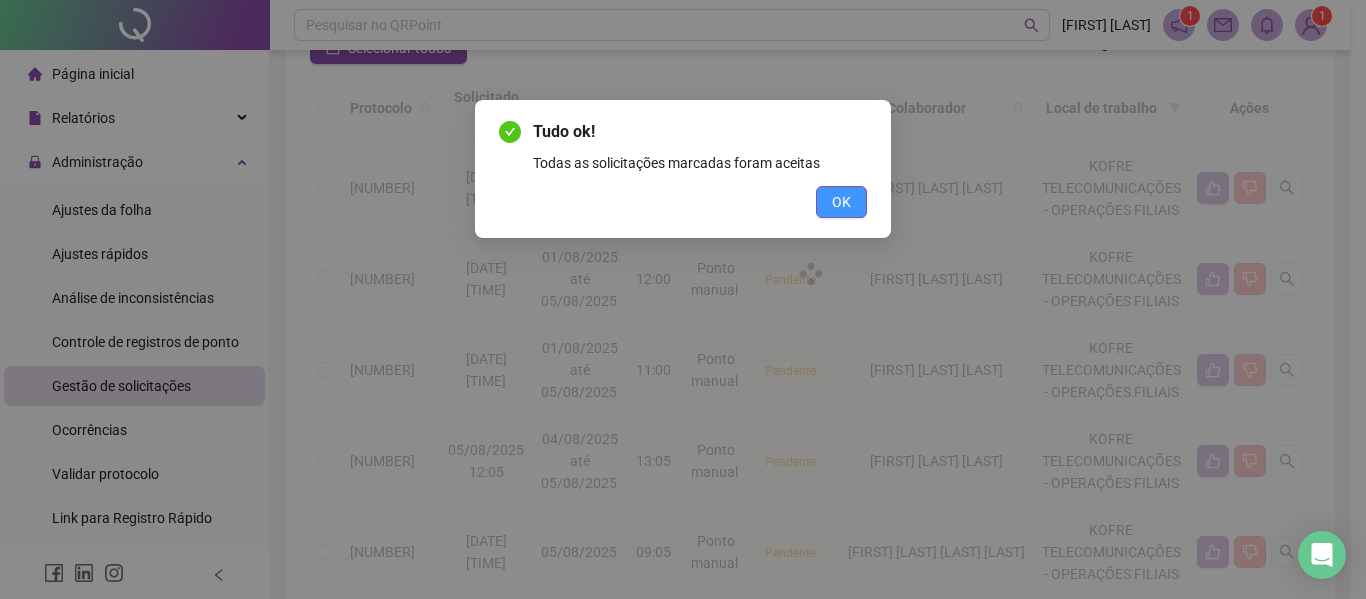click on "OK" at bounding box center [841, 202] 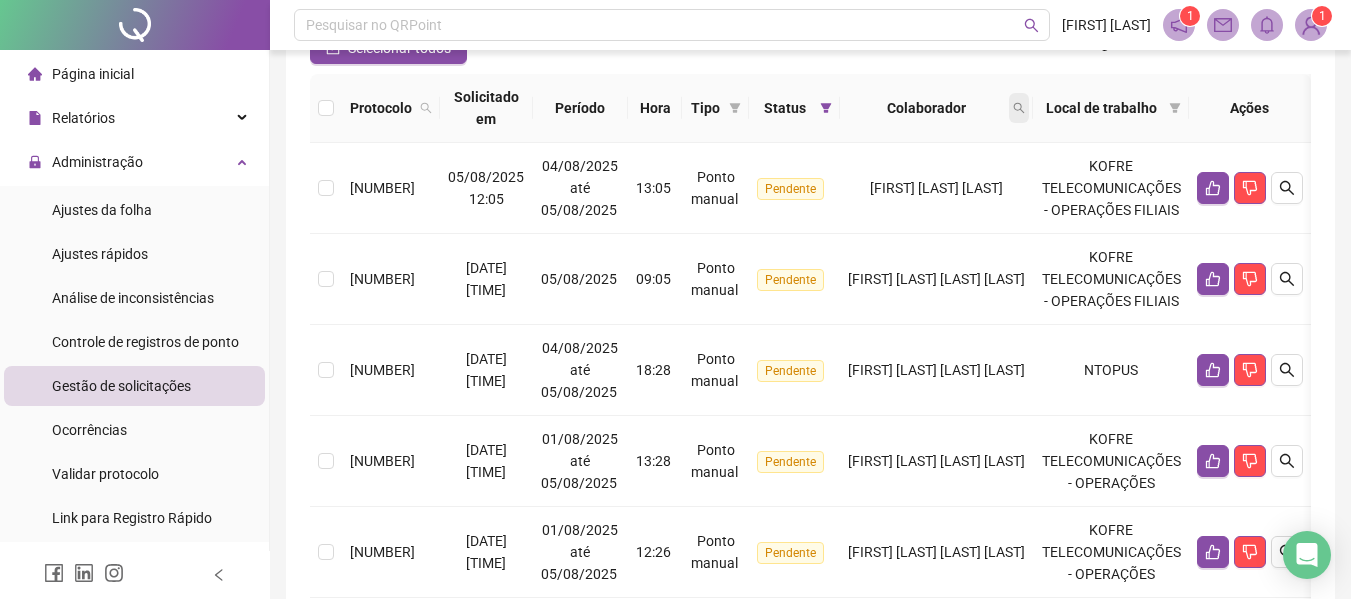 click 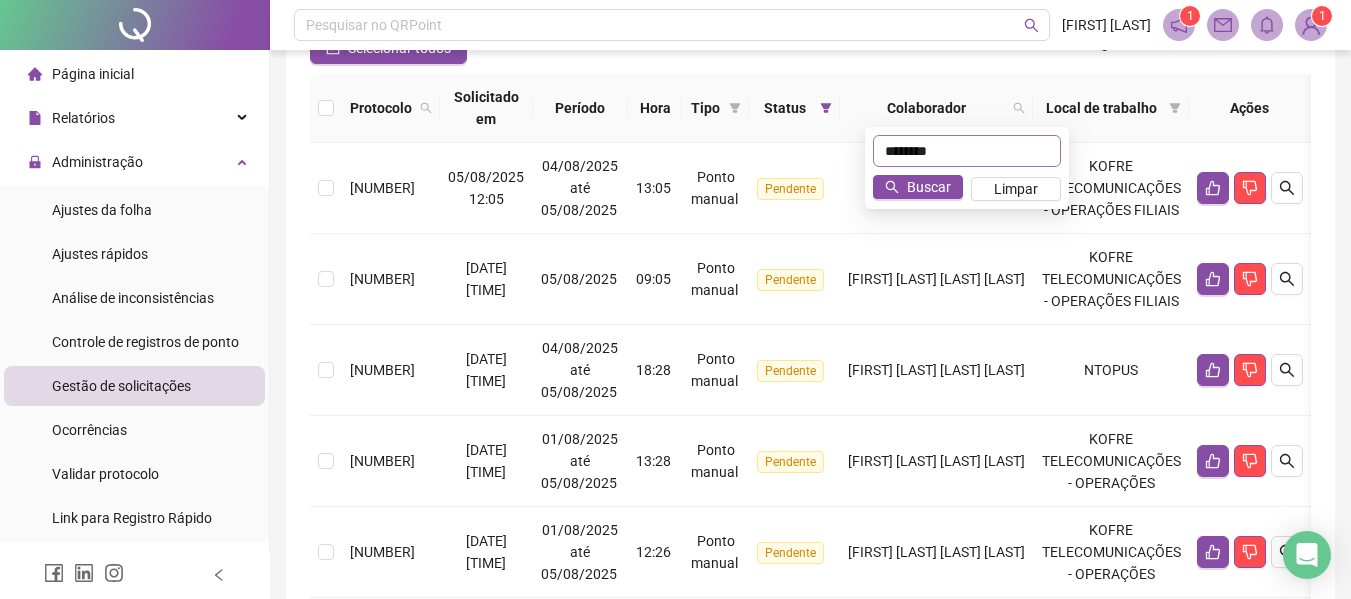 scroll, scrollTop: 48, scrollLeft: 0, axis: vertical 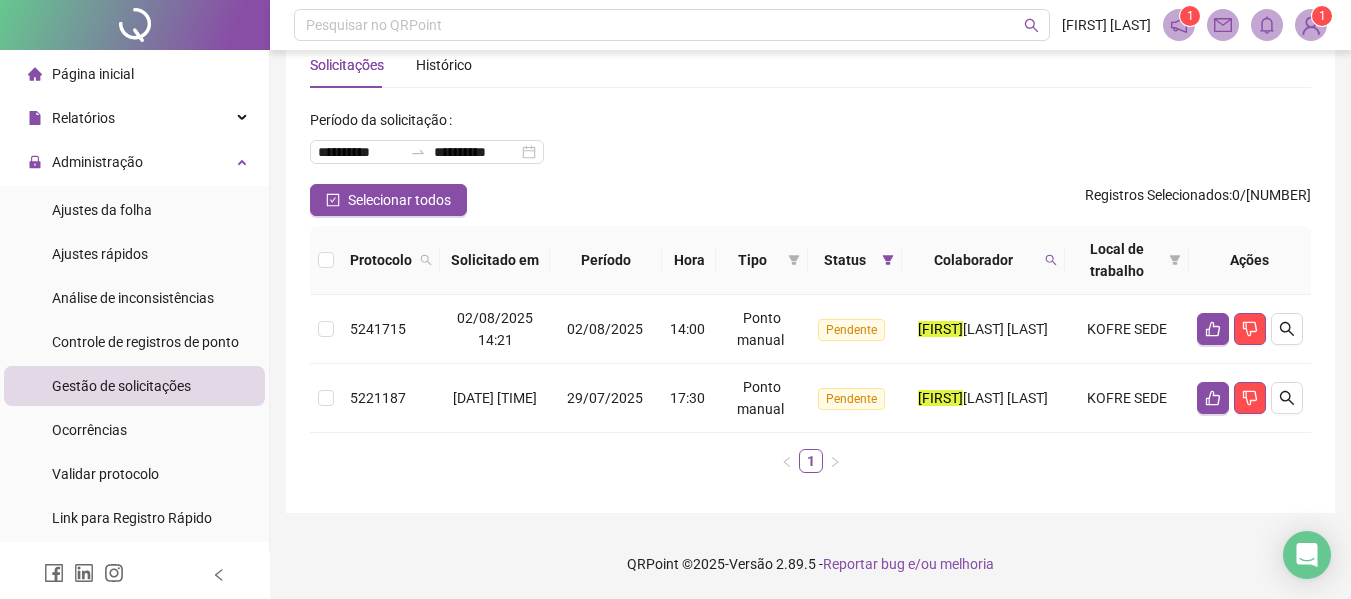 click at bounding box center (326, 260) 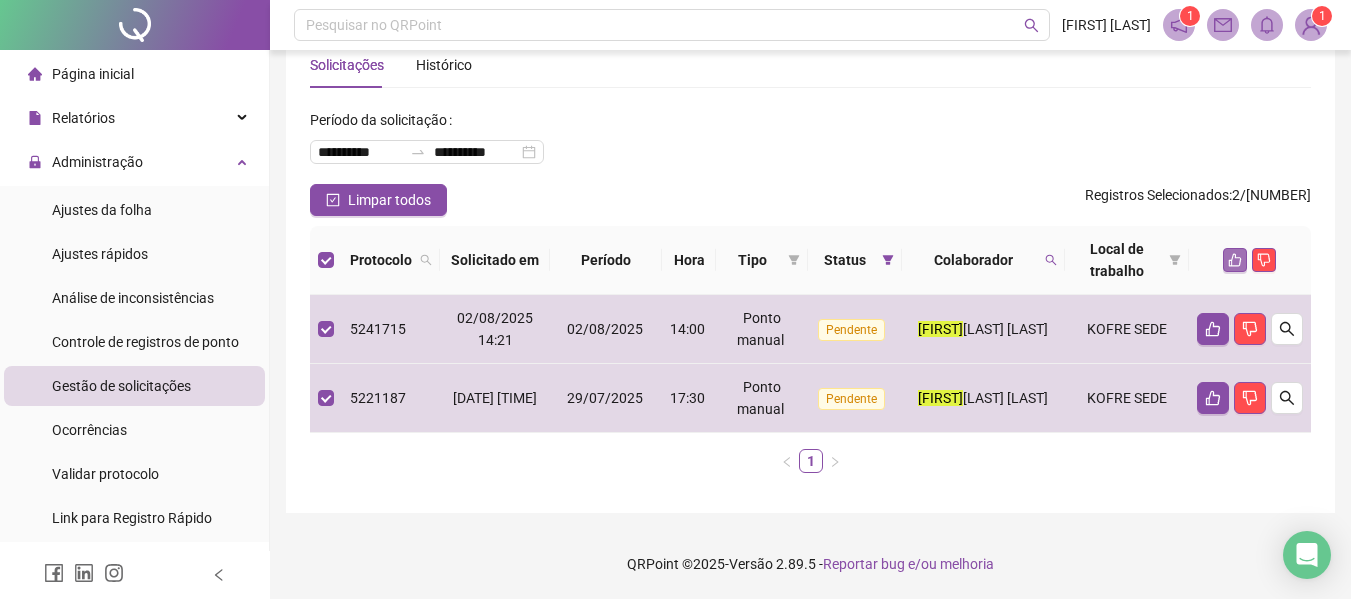 click 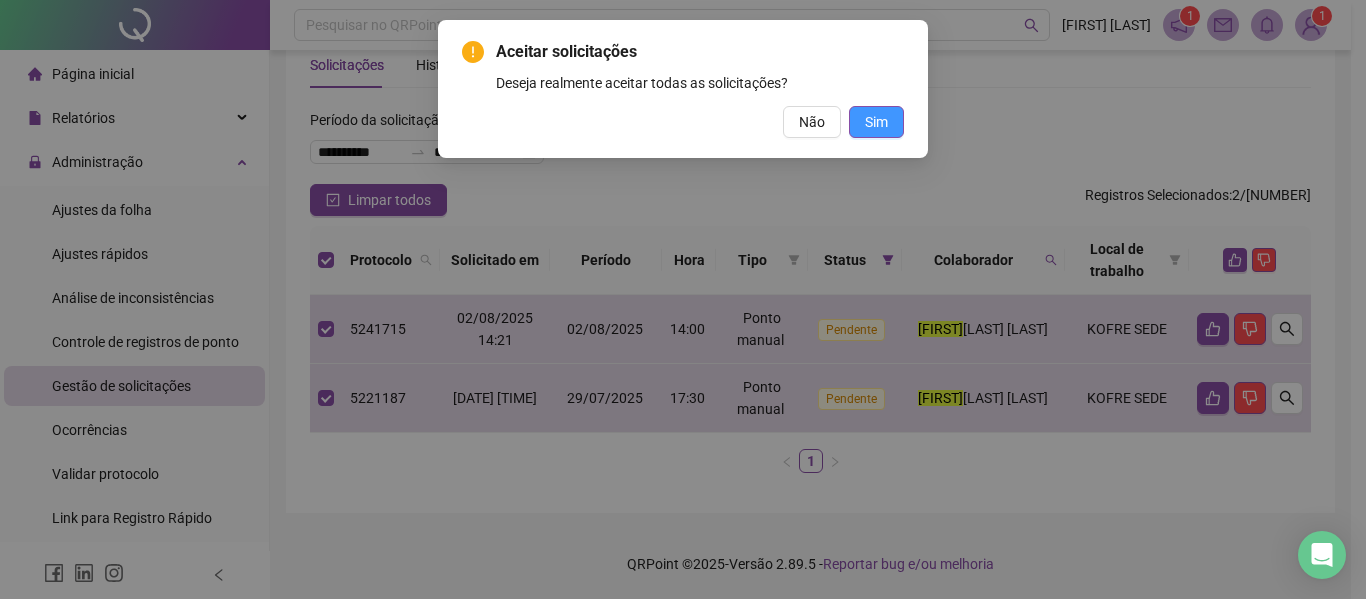click on "Sim" at bounding box center (876, 122) 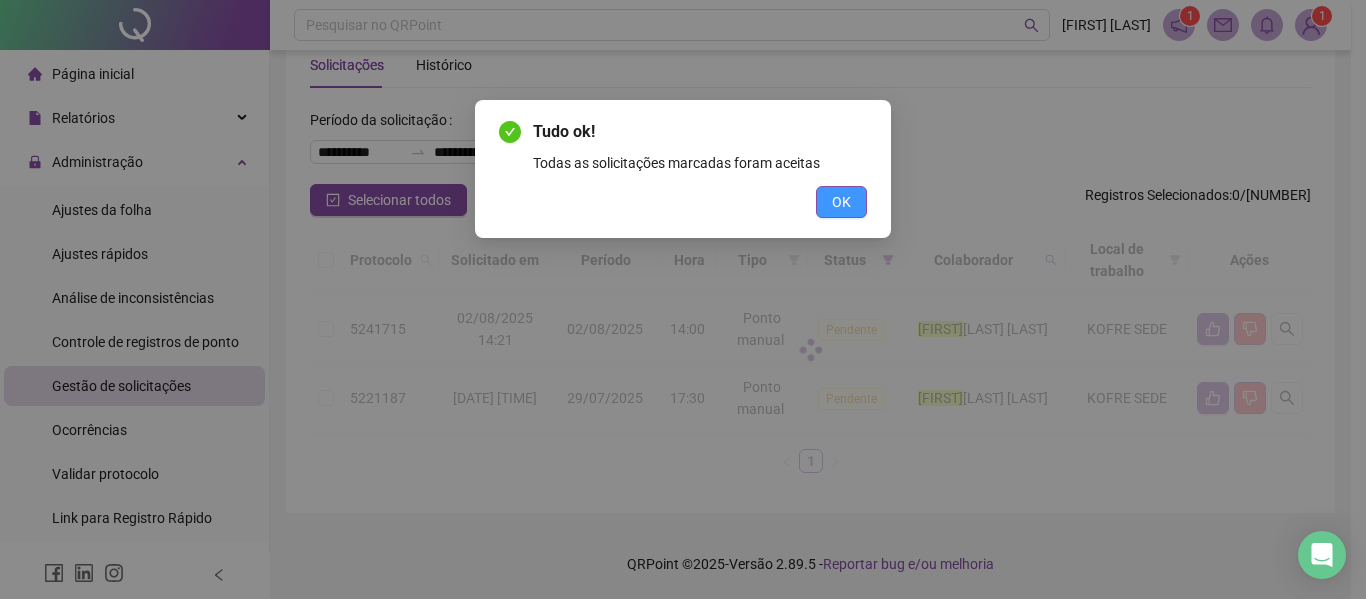 click on "OK" at bounding box center (841, 202) 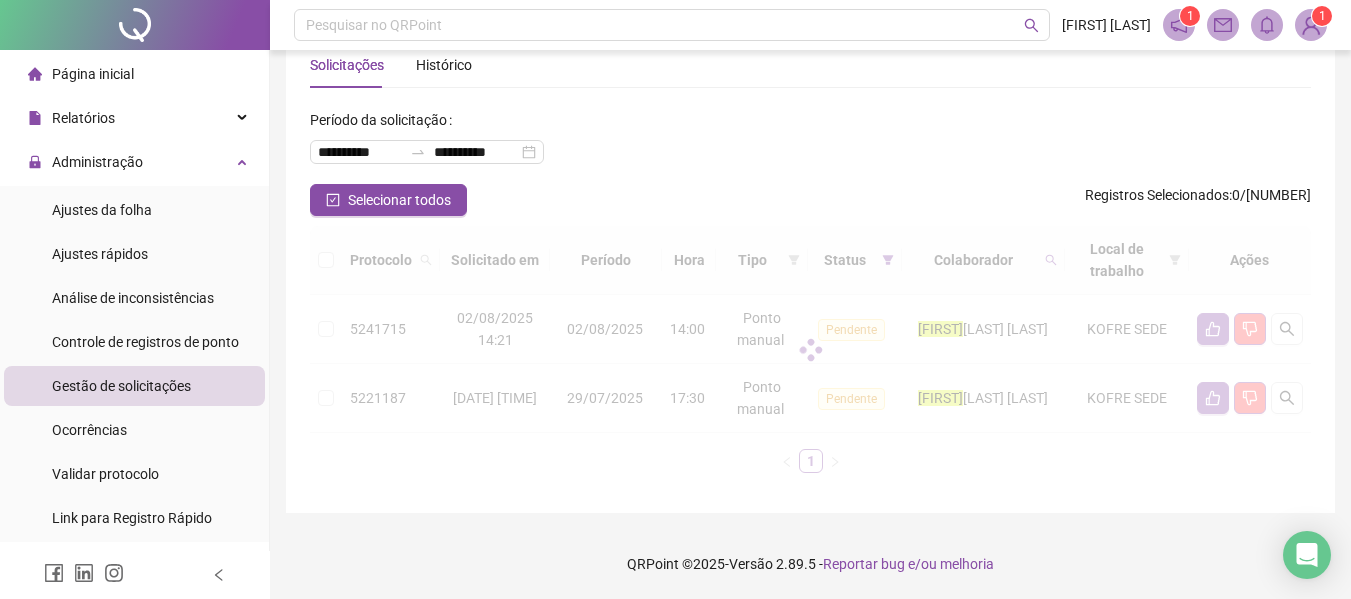 scroll, scrollTop: 21, scrollLeft: 0, axis: vertical 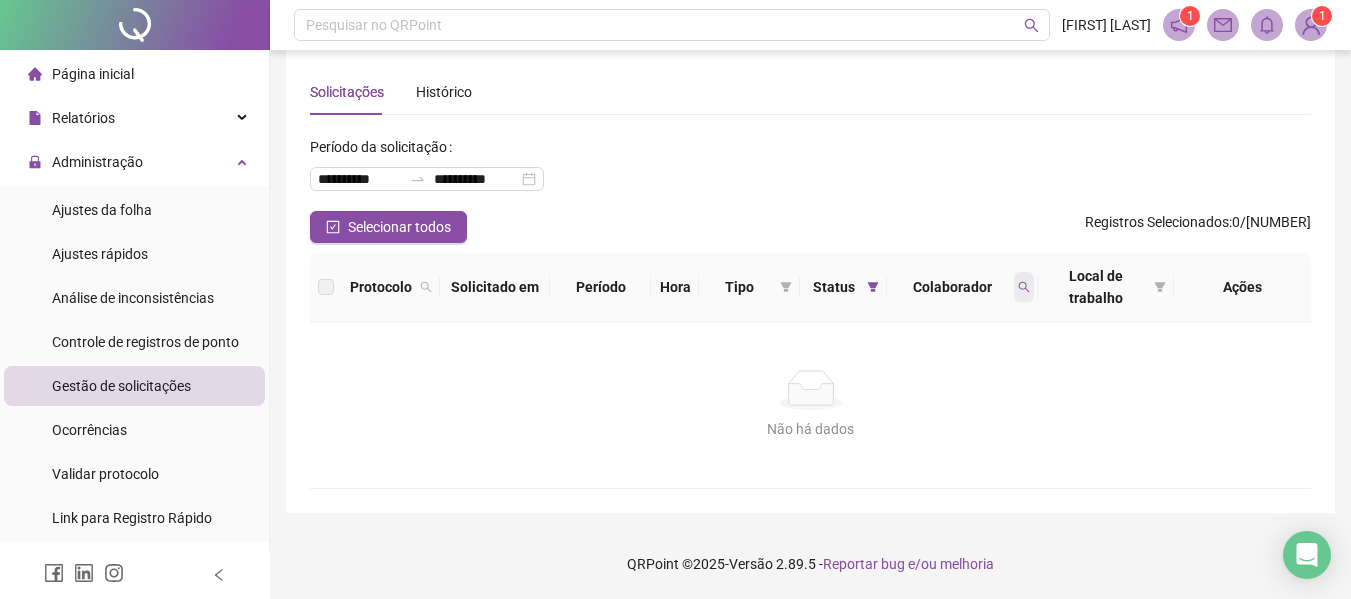 click 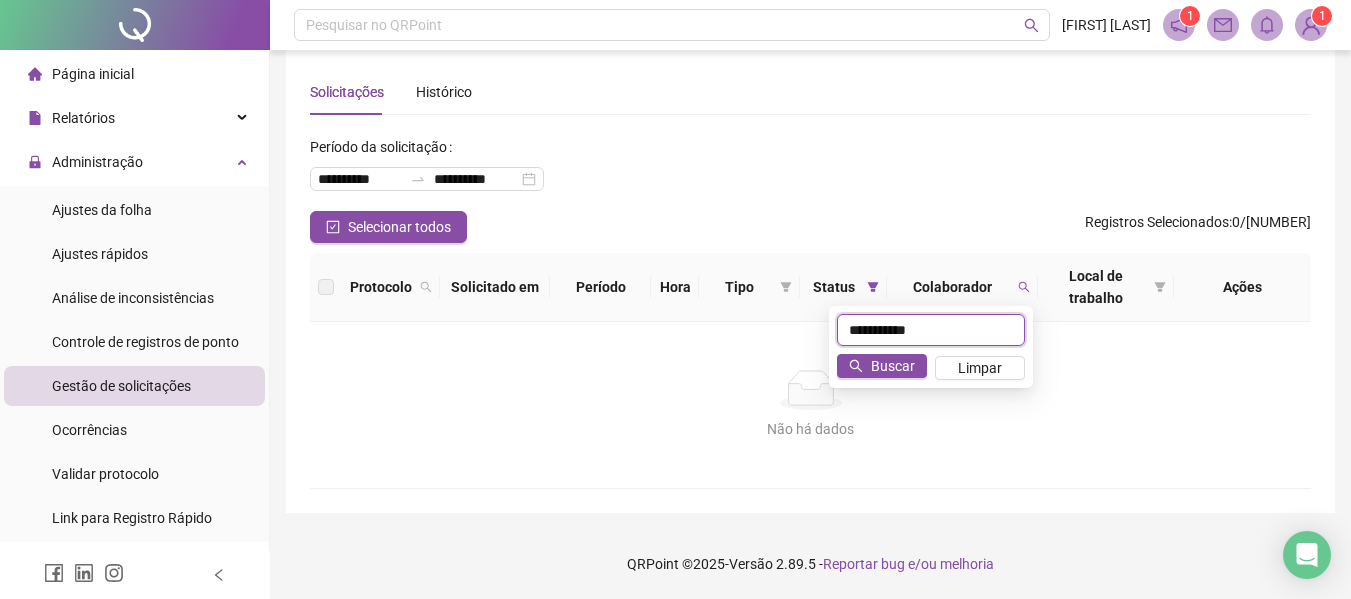 click on "**********" at bounding box center [931, 330] 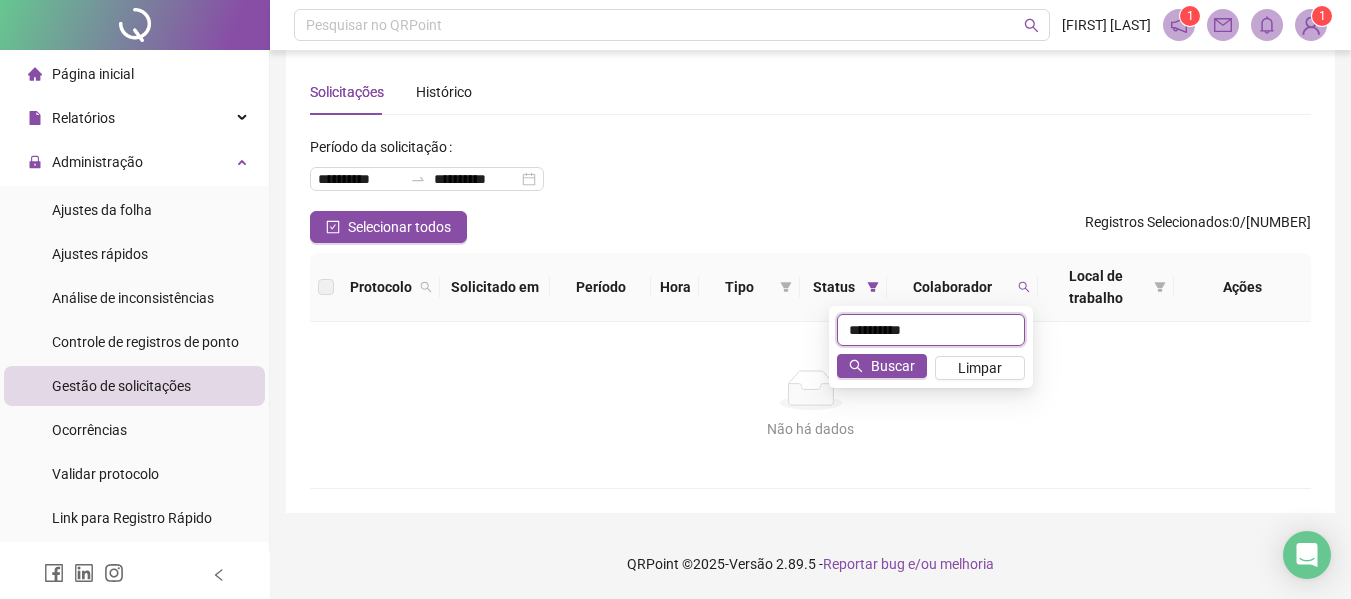 type on "**********" 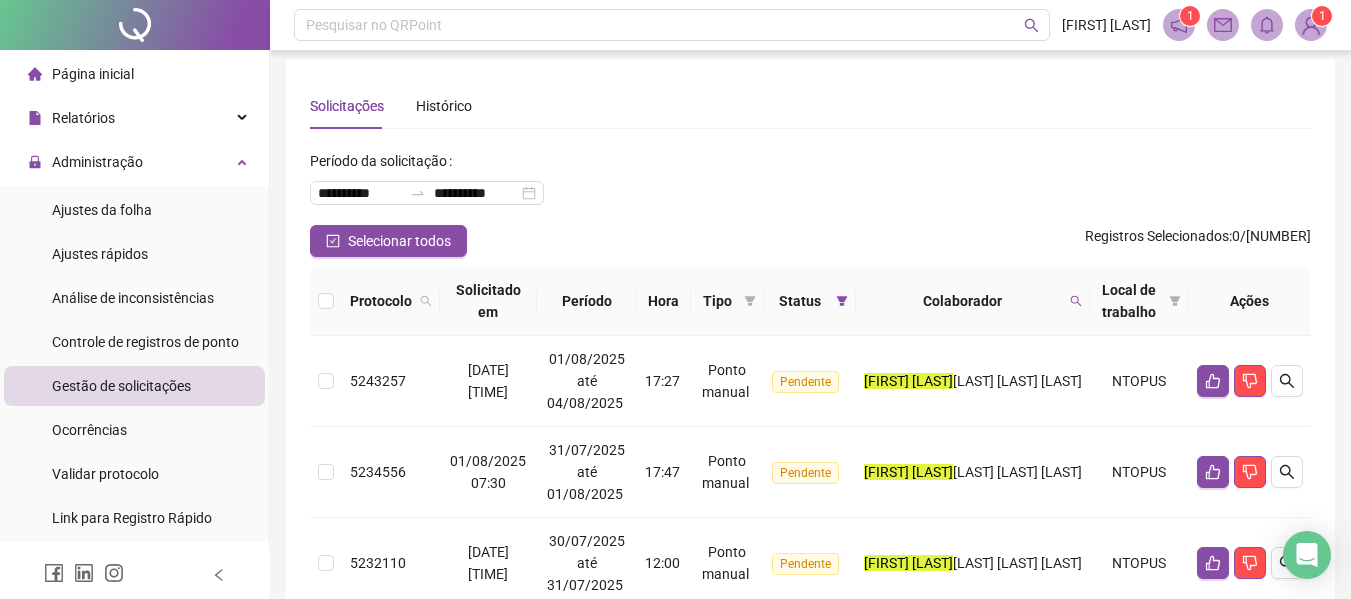 scroll, scrollTop: 0, scrollLeft: 0, axis: both 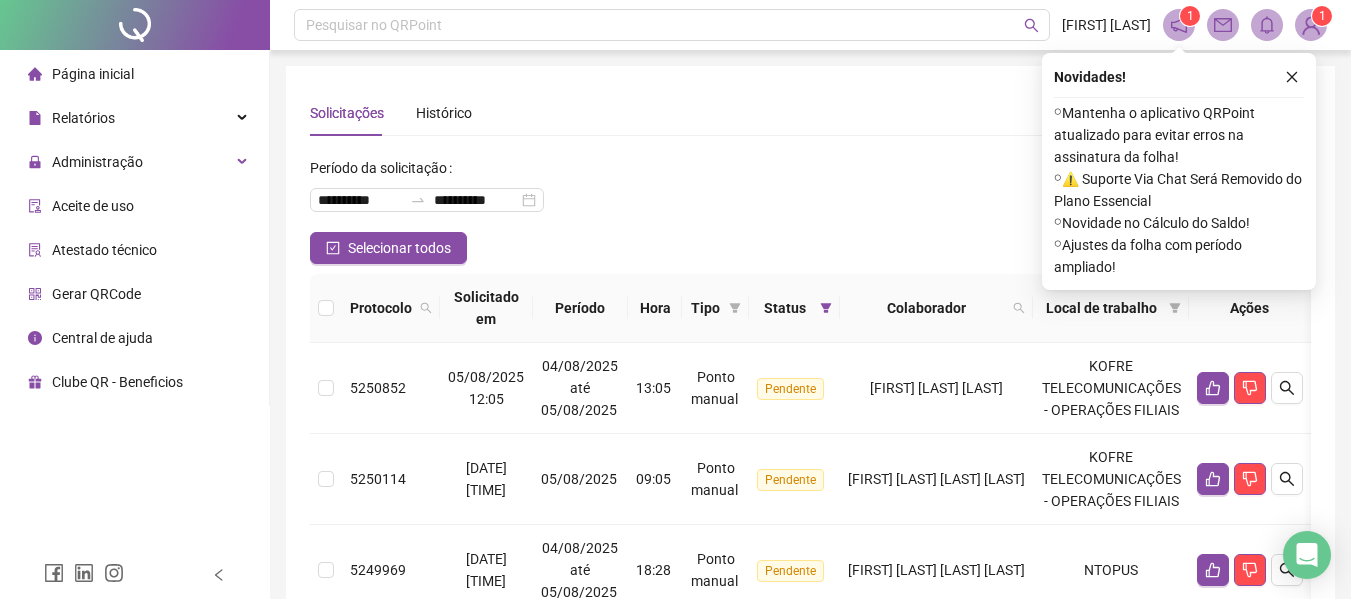 drag, startPoint x: 1054, startPoint y: 171, endPoint x: 738, endPoint y: 163, distance: 316.10126 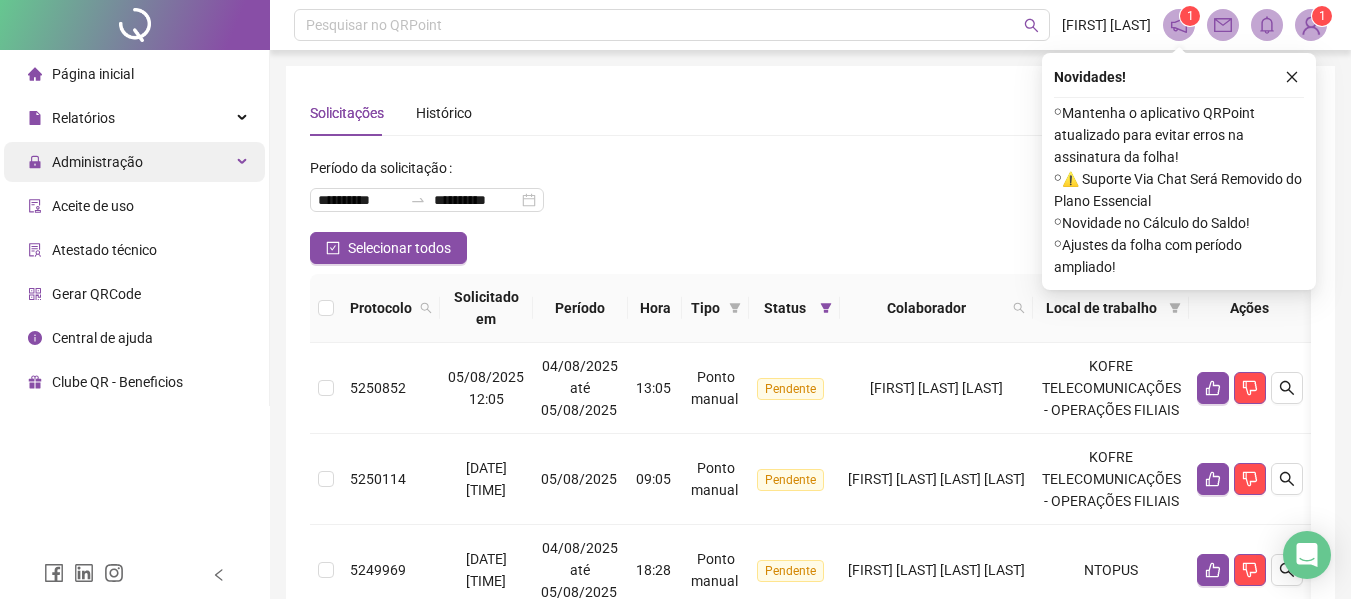 click on "Administração" at bounding box center (134, 162) 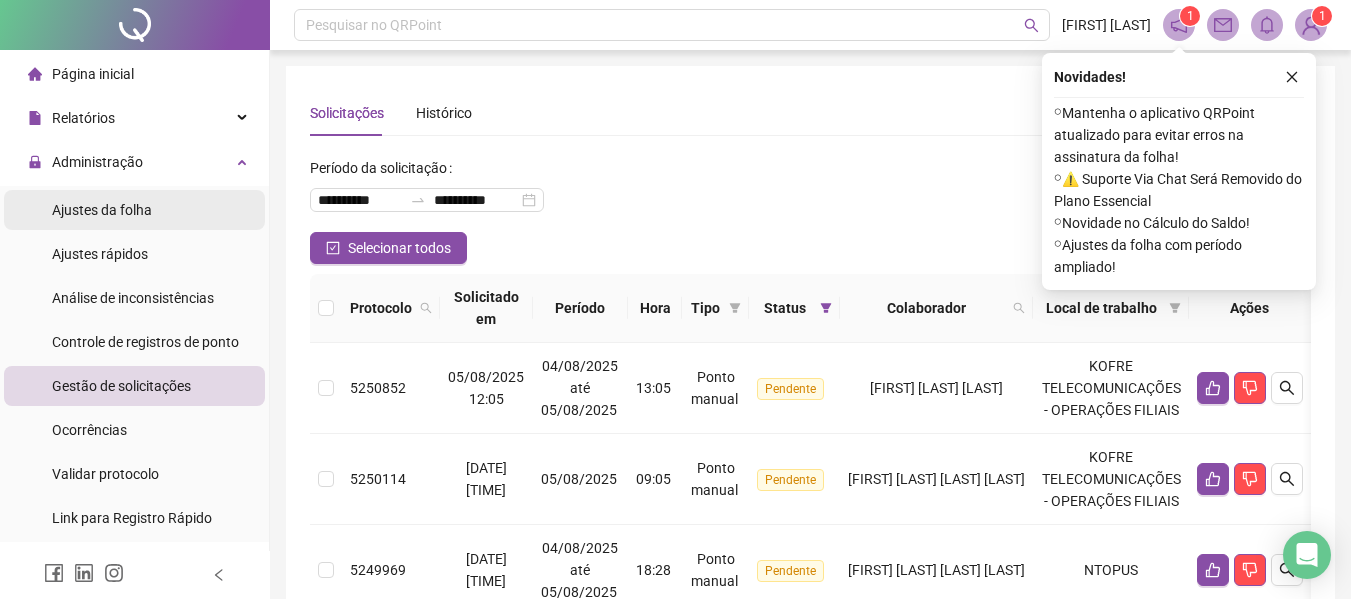 click on "Ajustes da folha" at bounding box center (102, 210) 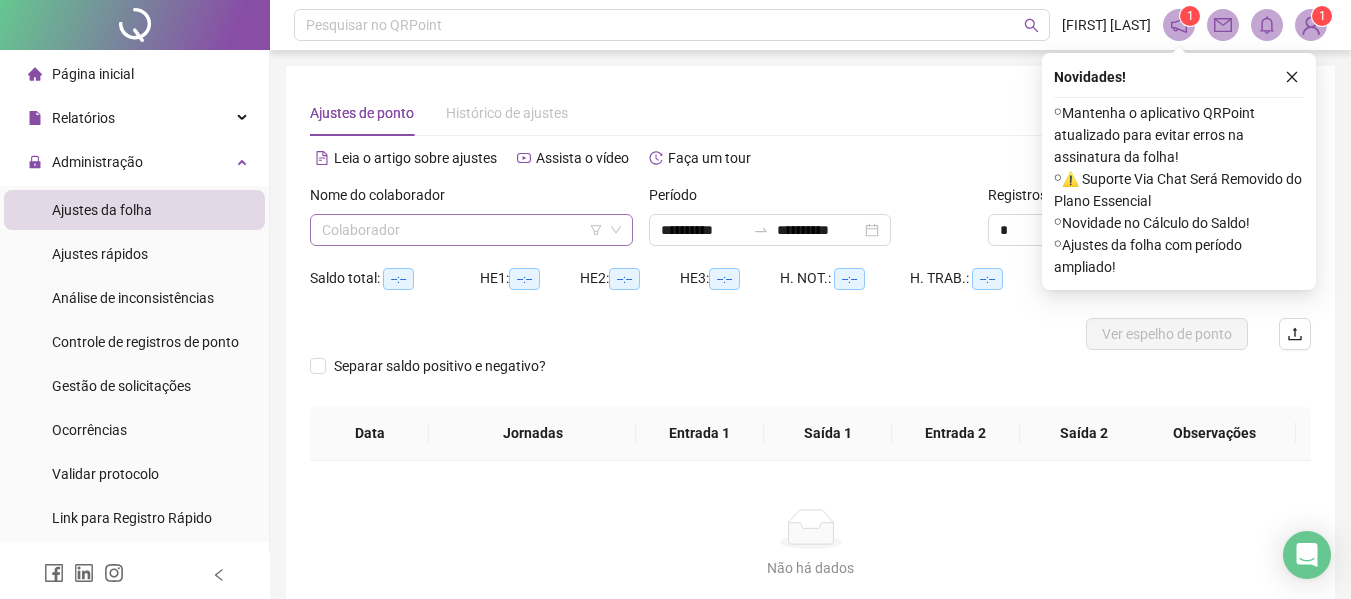 click at bounding box center [462, 230] 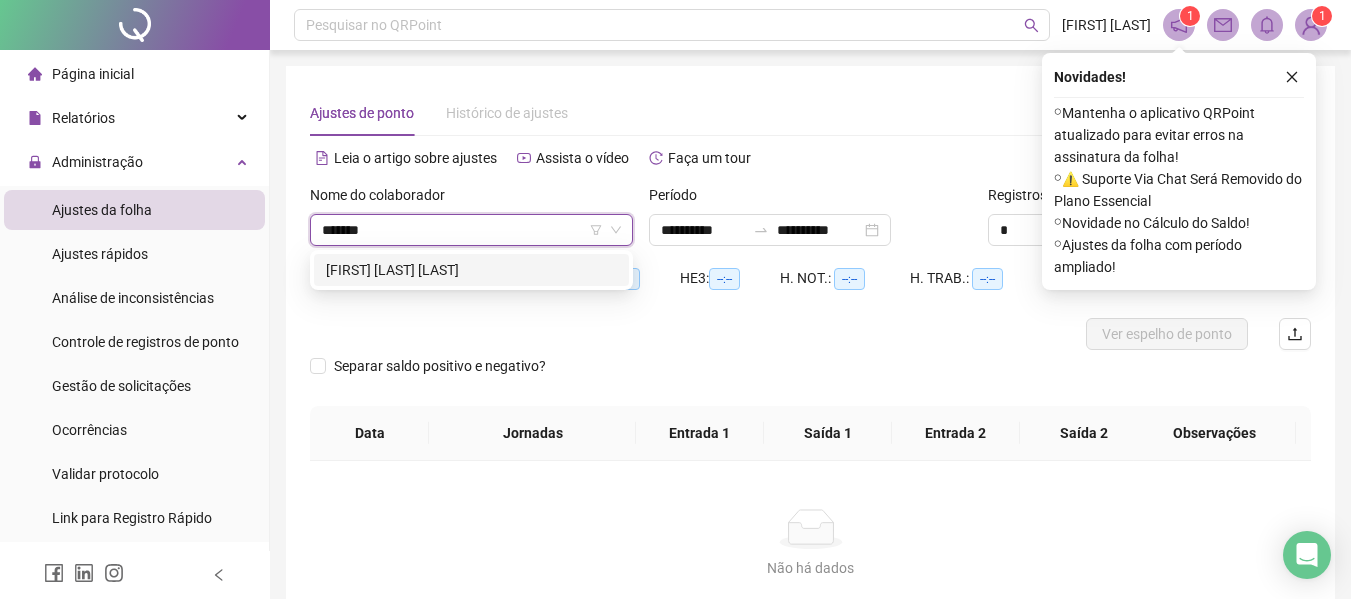 type on "********" 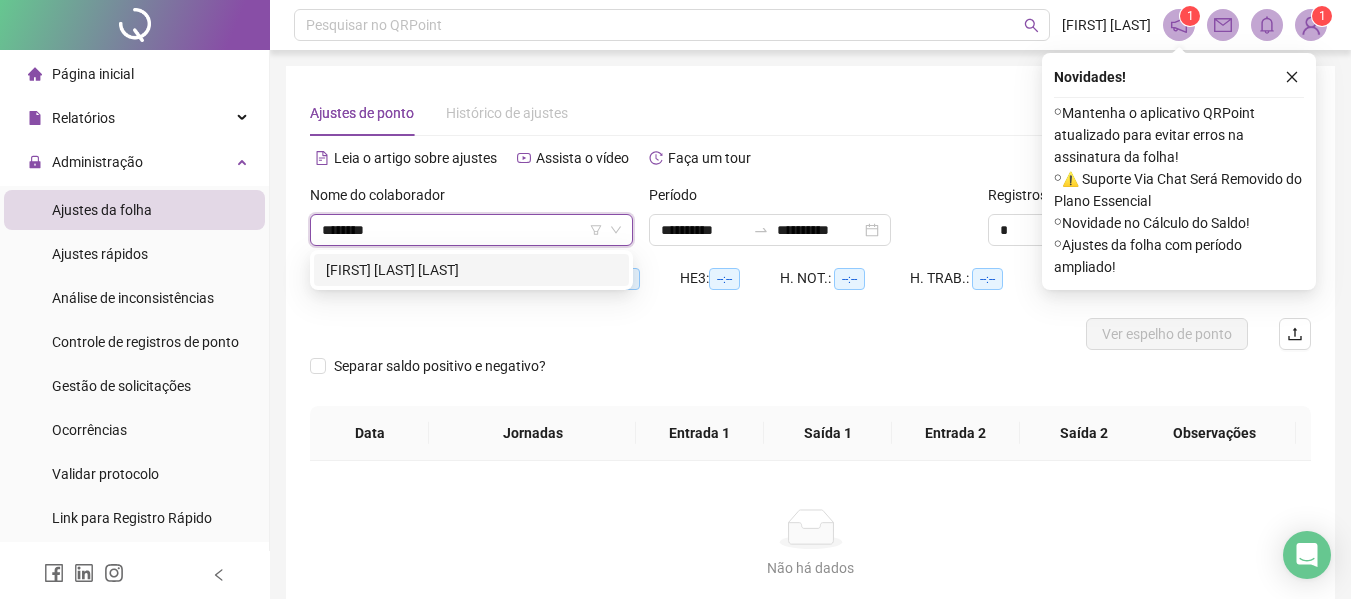 click on "[FIRST] [LAST] [LAST]" at bounding box center [471, 270] 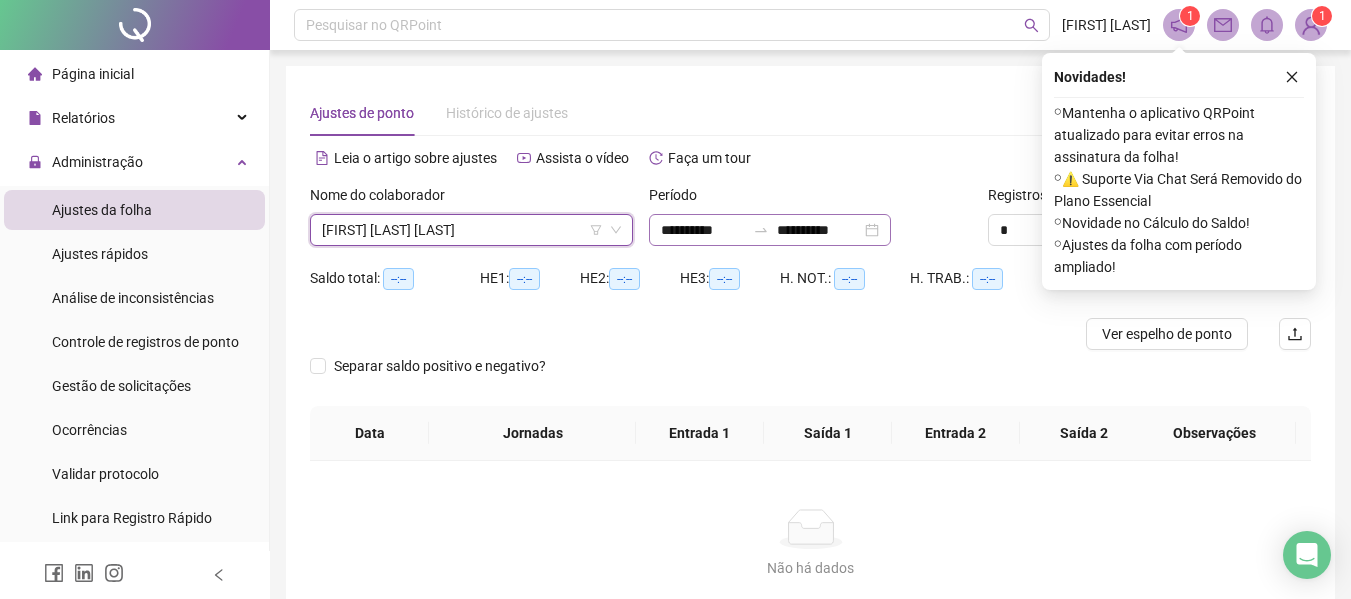 click on "**********" at bounding box center [770, 230] 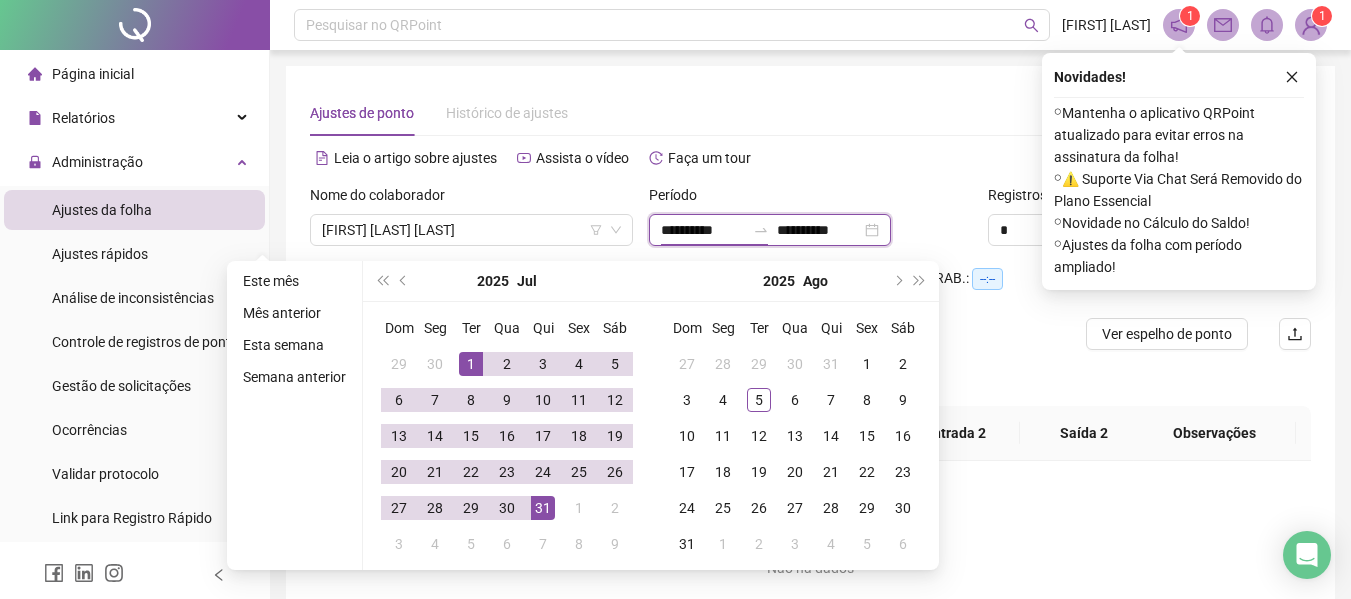 click at bounding box center [761, 230] 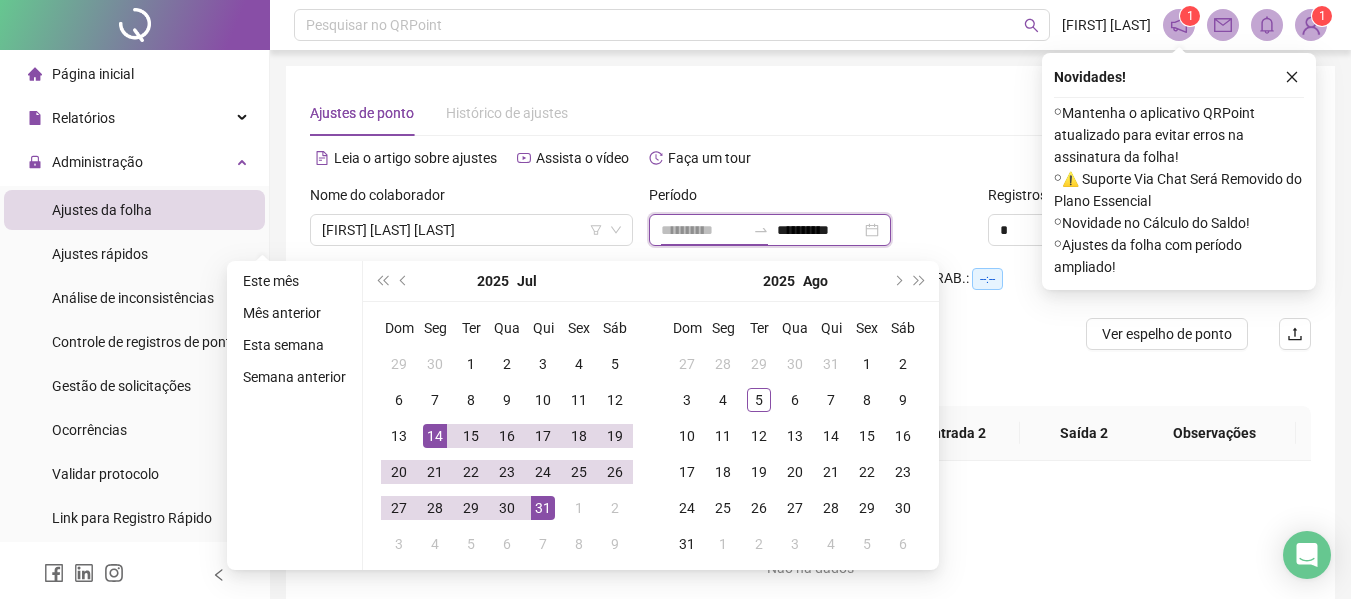 type on "**********" 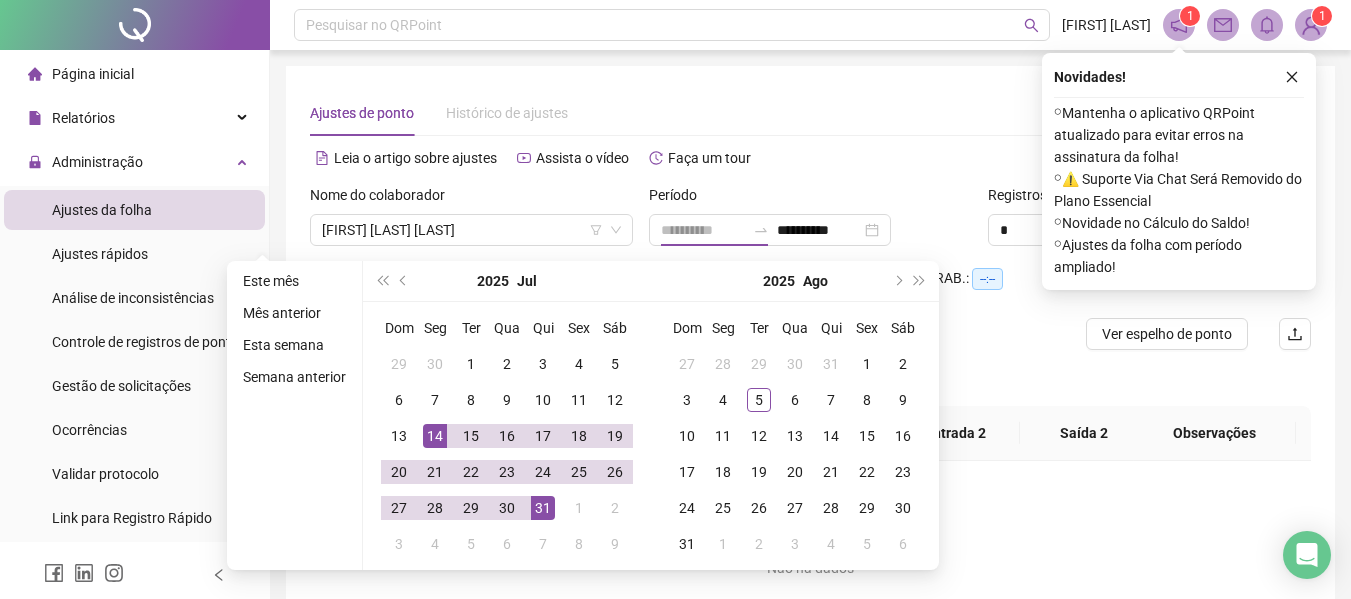 click on "14" at bounding box center [435, 436] 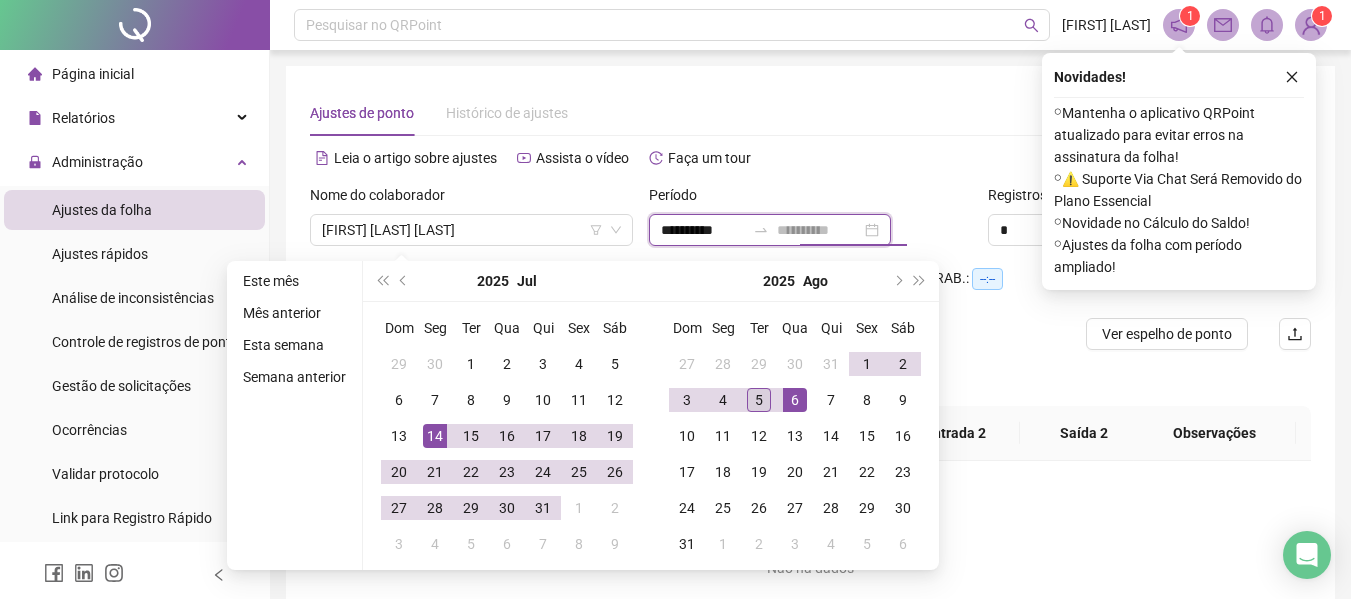 type on "**********" 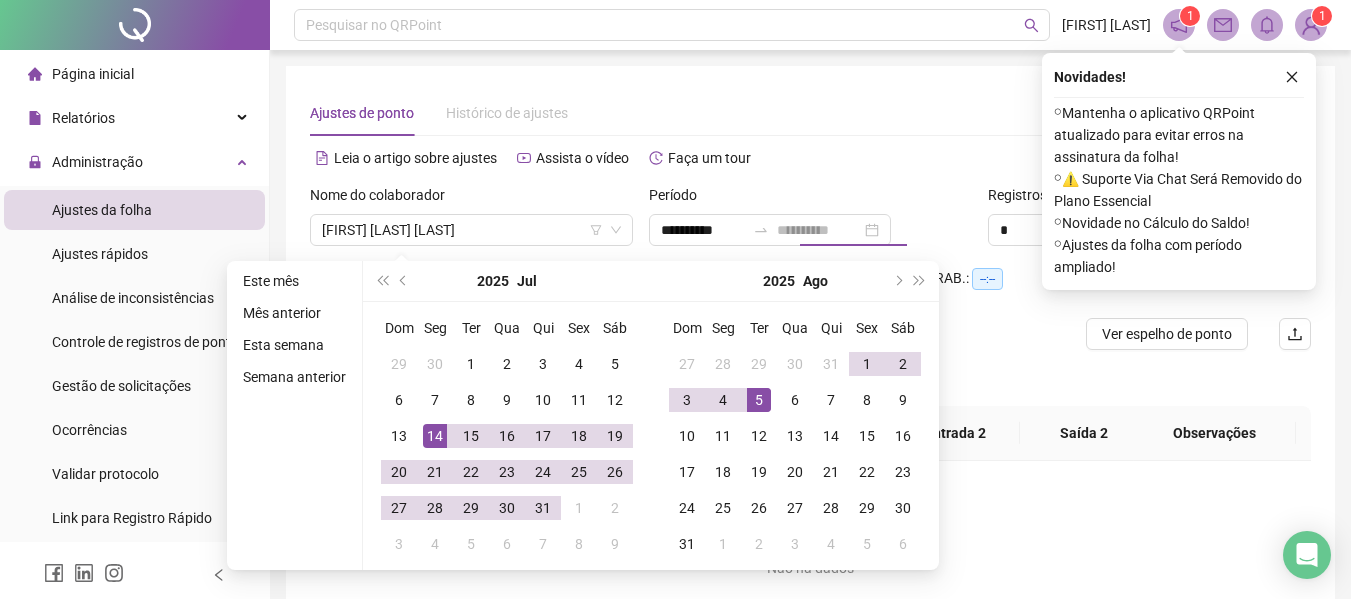 click on "5" at bounding box center (759, 400) 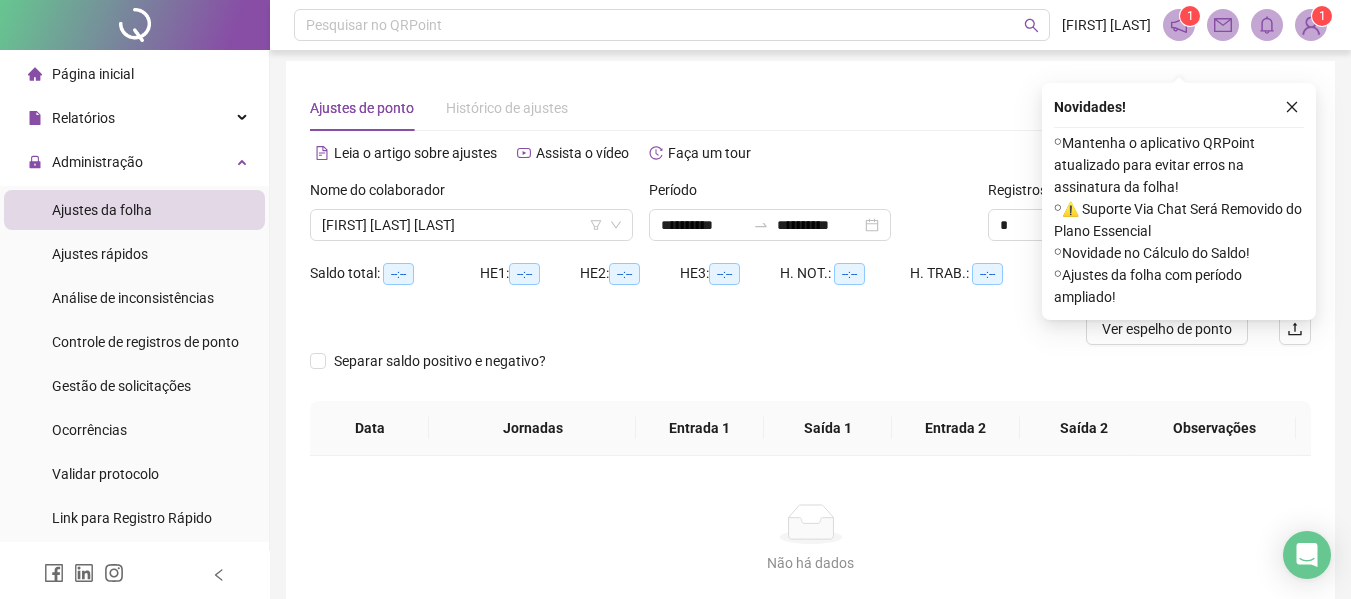 scroll, scrollTop: 0, scrollLeft: 0, axis: both 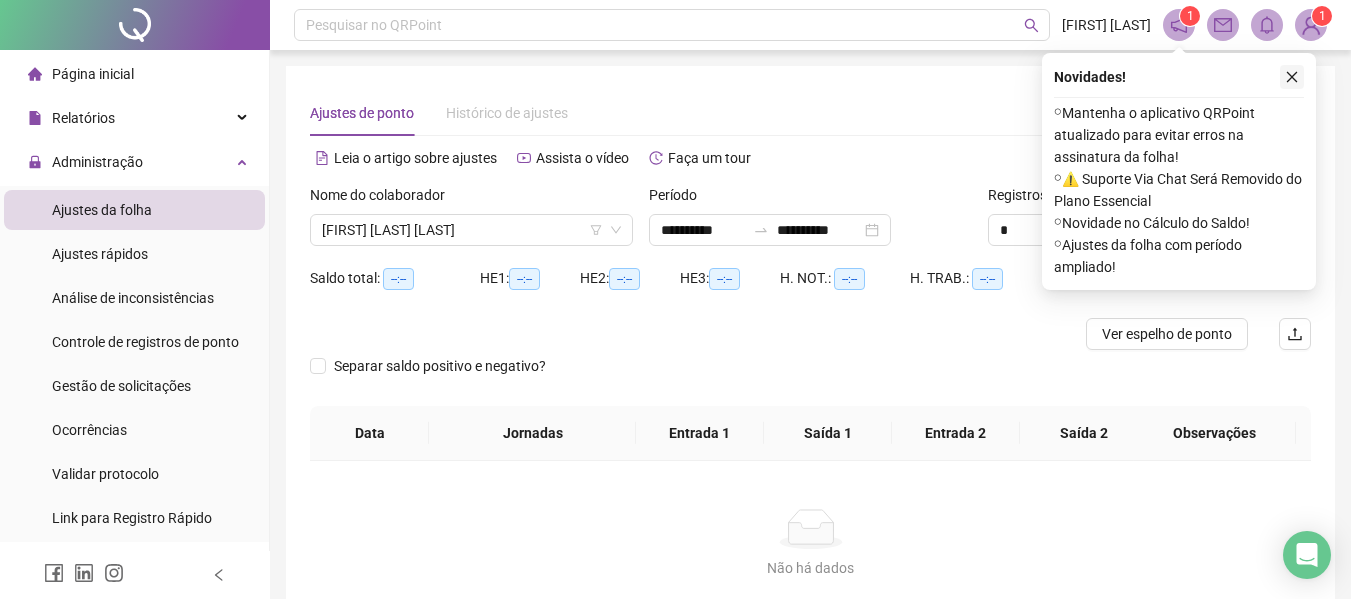 click at bounding box center (1292, 77) 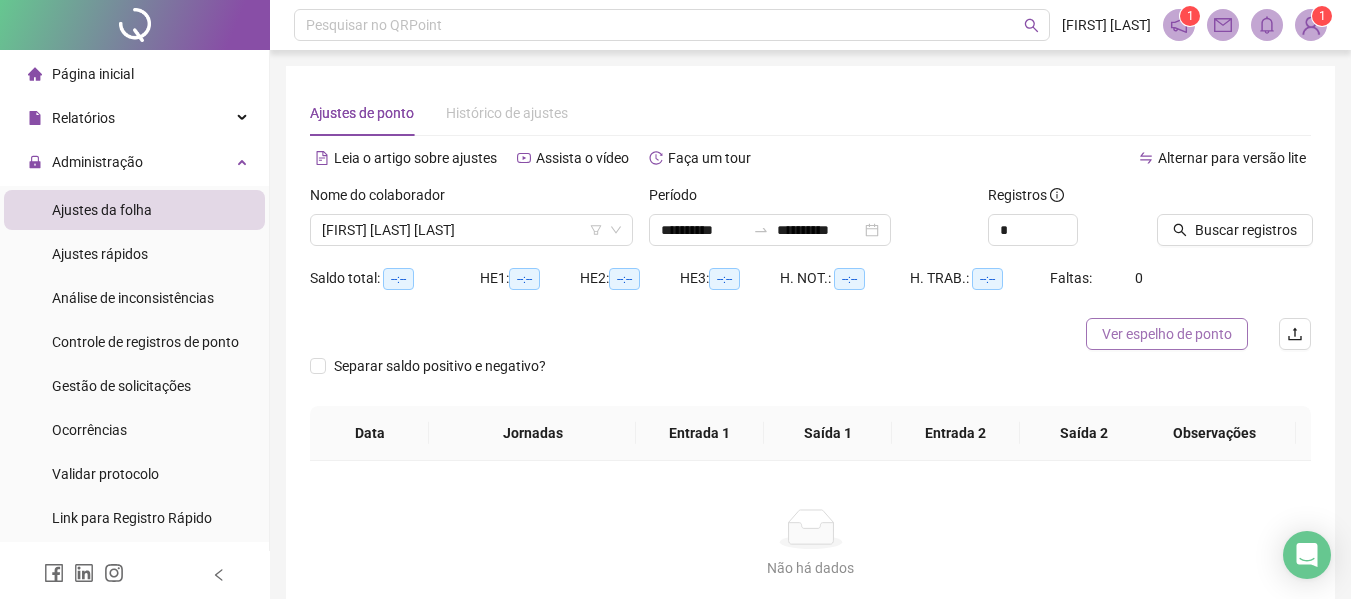 click on "Ver espelho de ponto" at bounding box center [1167, 334] 